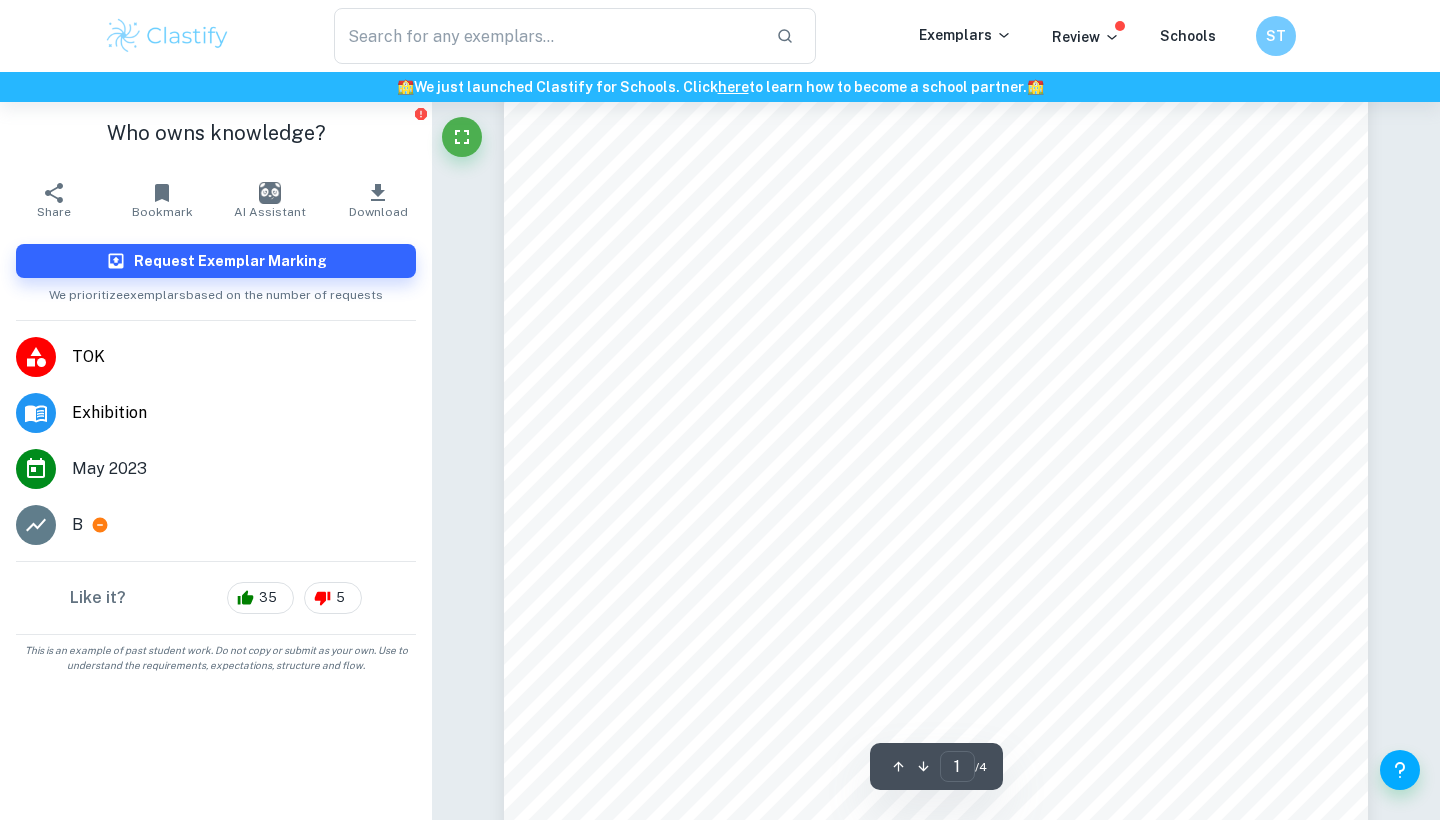 scroll, scrollTop: 251, scrollLeft: 0, axis: vertical 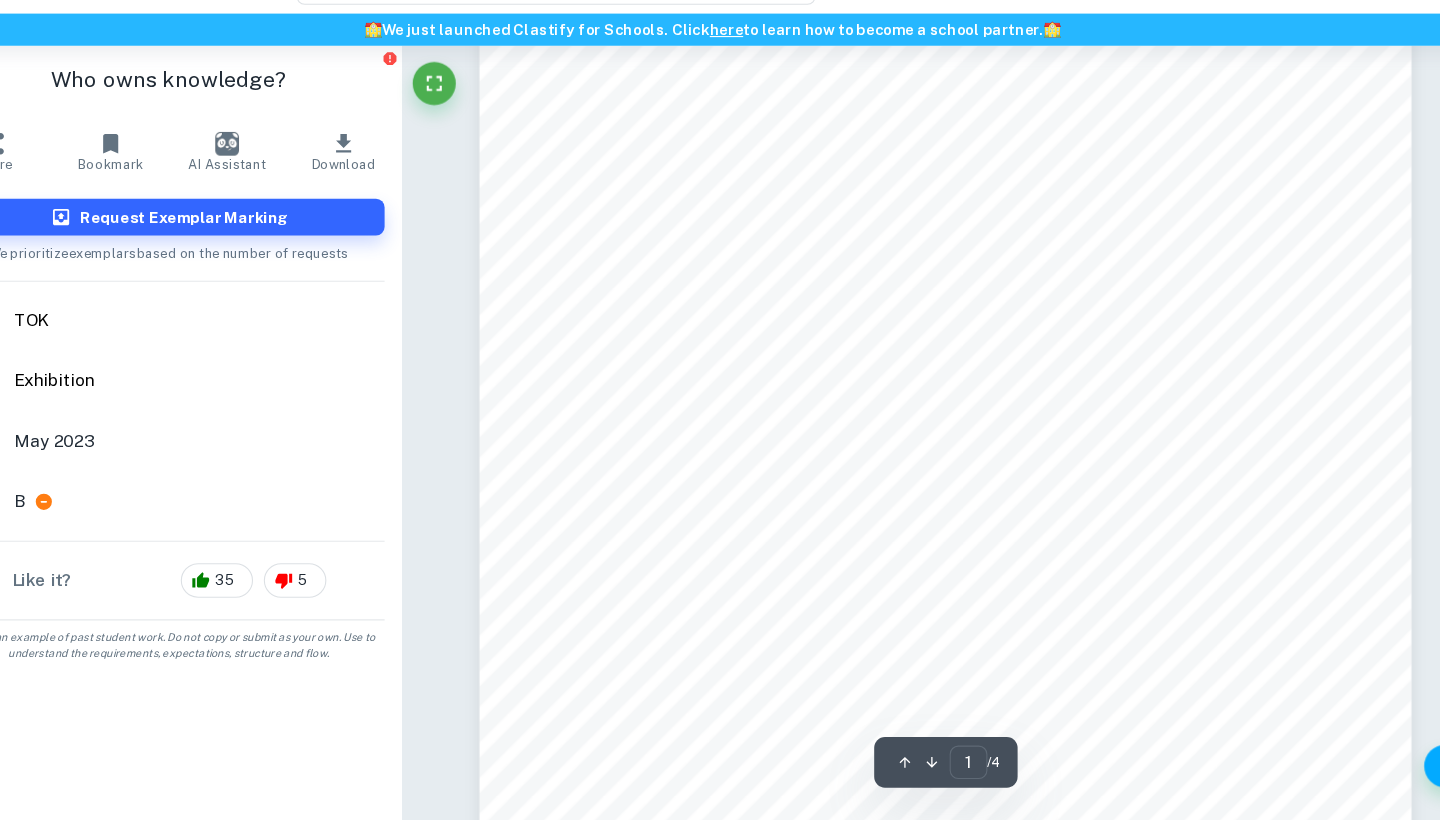 click on "Theory of Knowledge Exhibition Who owns knowledge? Knowledge and the knower Figure 1 My first chosen object is my Mathematics: analysis and approaches formula booklet, a necessity for all IB students who partake in the Mathematics: AA subject due to exam questions commonly requiring the mathematical formulas provided in the booklet in order to solve them. This booklet is digitally distributed by the International Baccalaureate Organisation (IBO) and then printed into a physical copy by either students or teachers. I have chosen this object to demonstrate how a deterministic subject such as mathematics can provide knowledge that is unownable. In the booklet we find lots of mathematical formulae from past mathematicians such as the Standard deviation formula (Karl Pearson) & the Scalar product equation (William Kingdon Clifford). Not only are these mathematicians not referenced by name in the formulae names, they are simply legal ownership of mathematical laws is intangible." at bounding box center (936, 481) 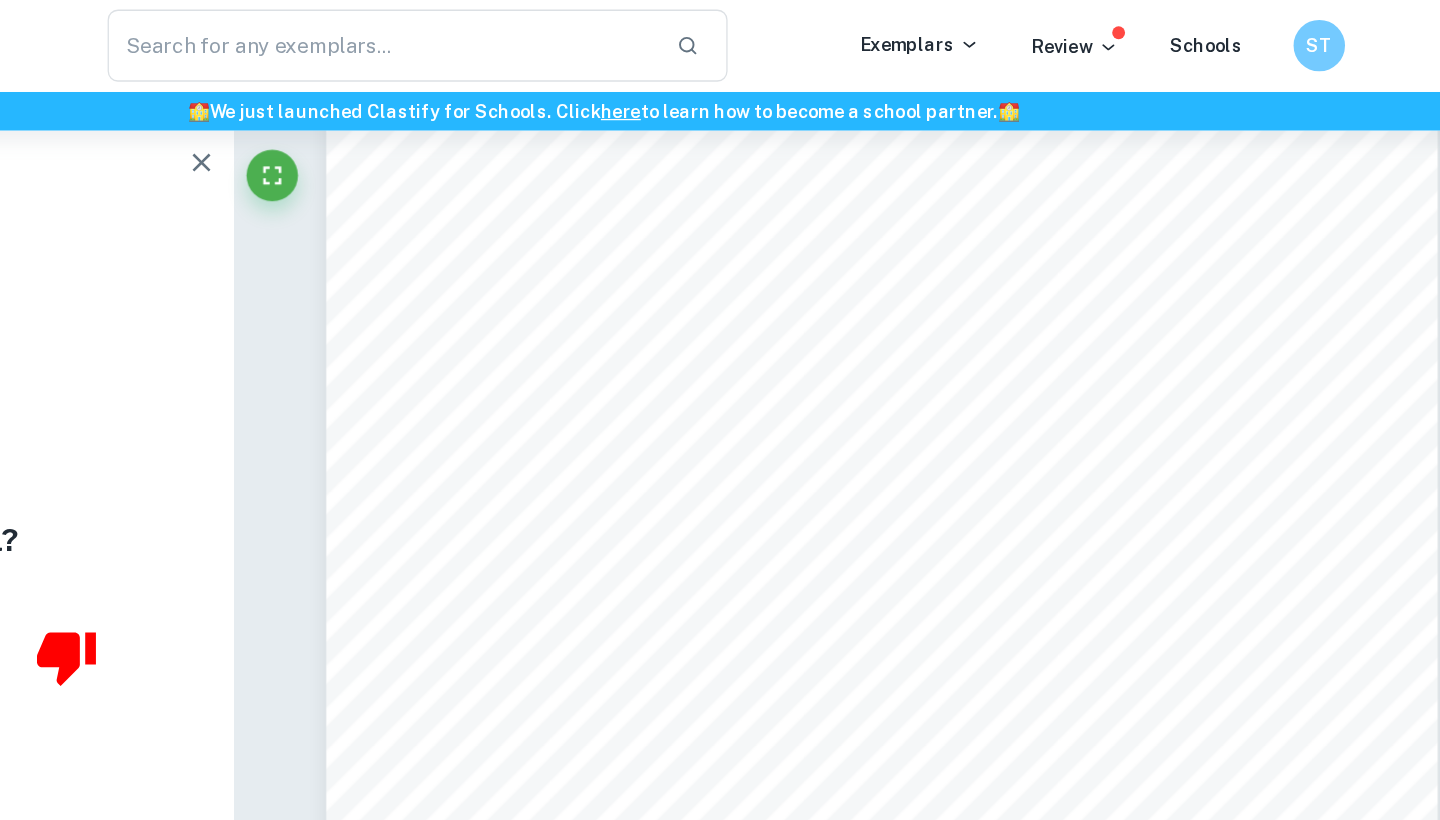 scroll, scrollTop: 1402, scrollLeft: 0, axis: vertical 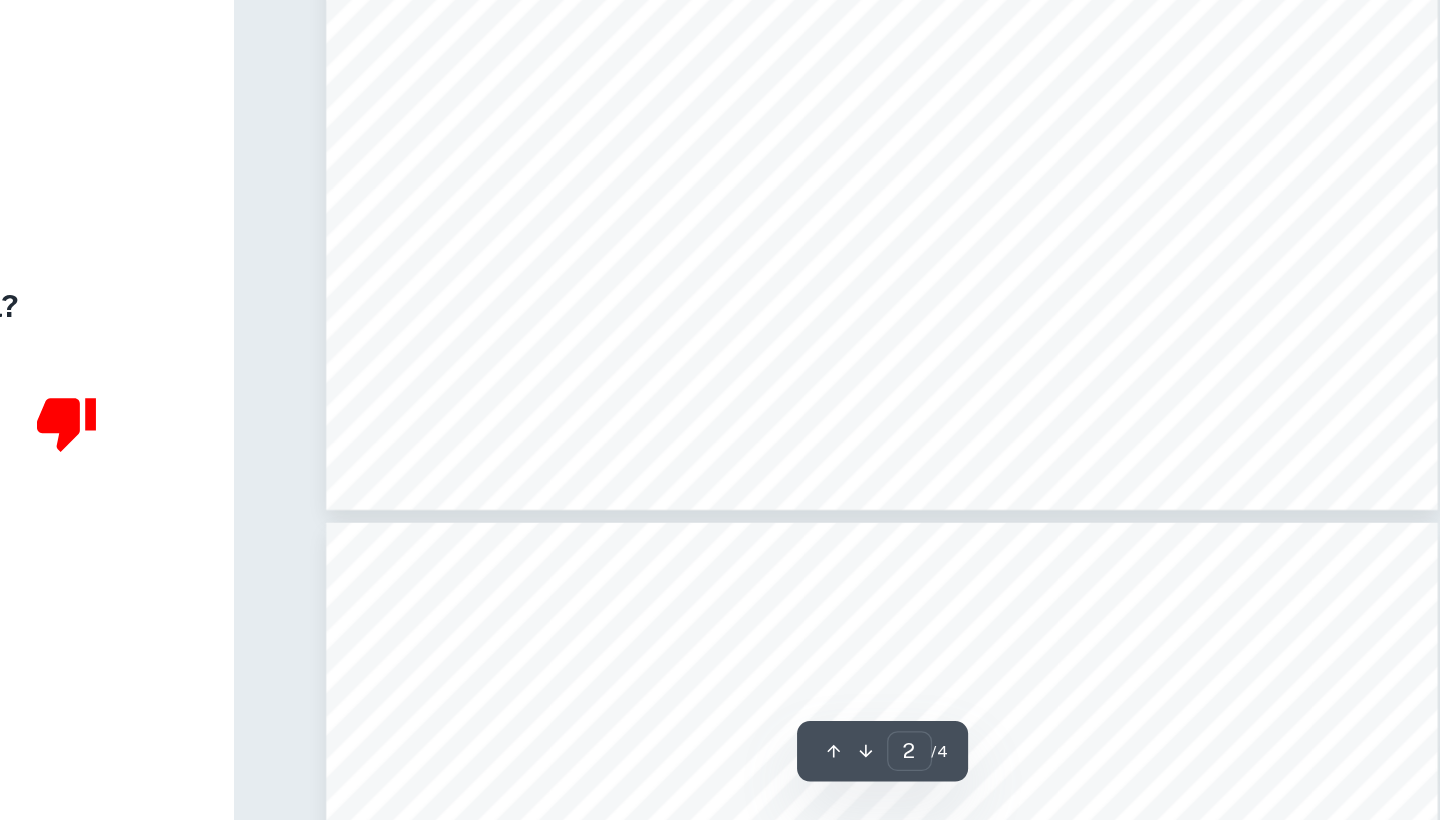 type on "3" 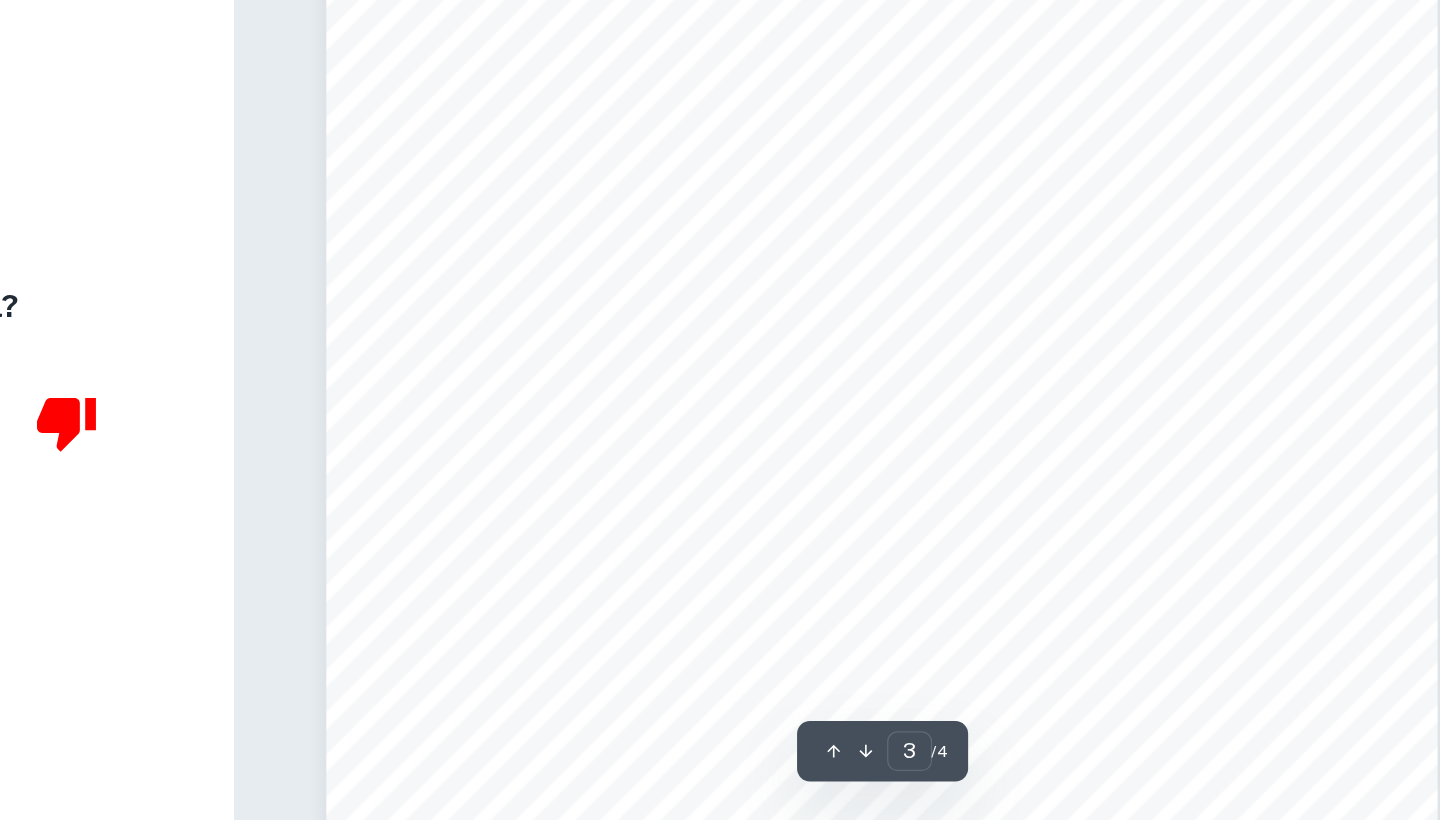 scroll, scrollTop: 2783, scrollLeft: 0, axis: vertical 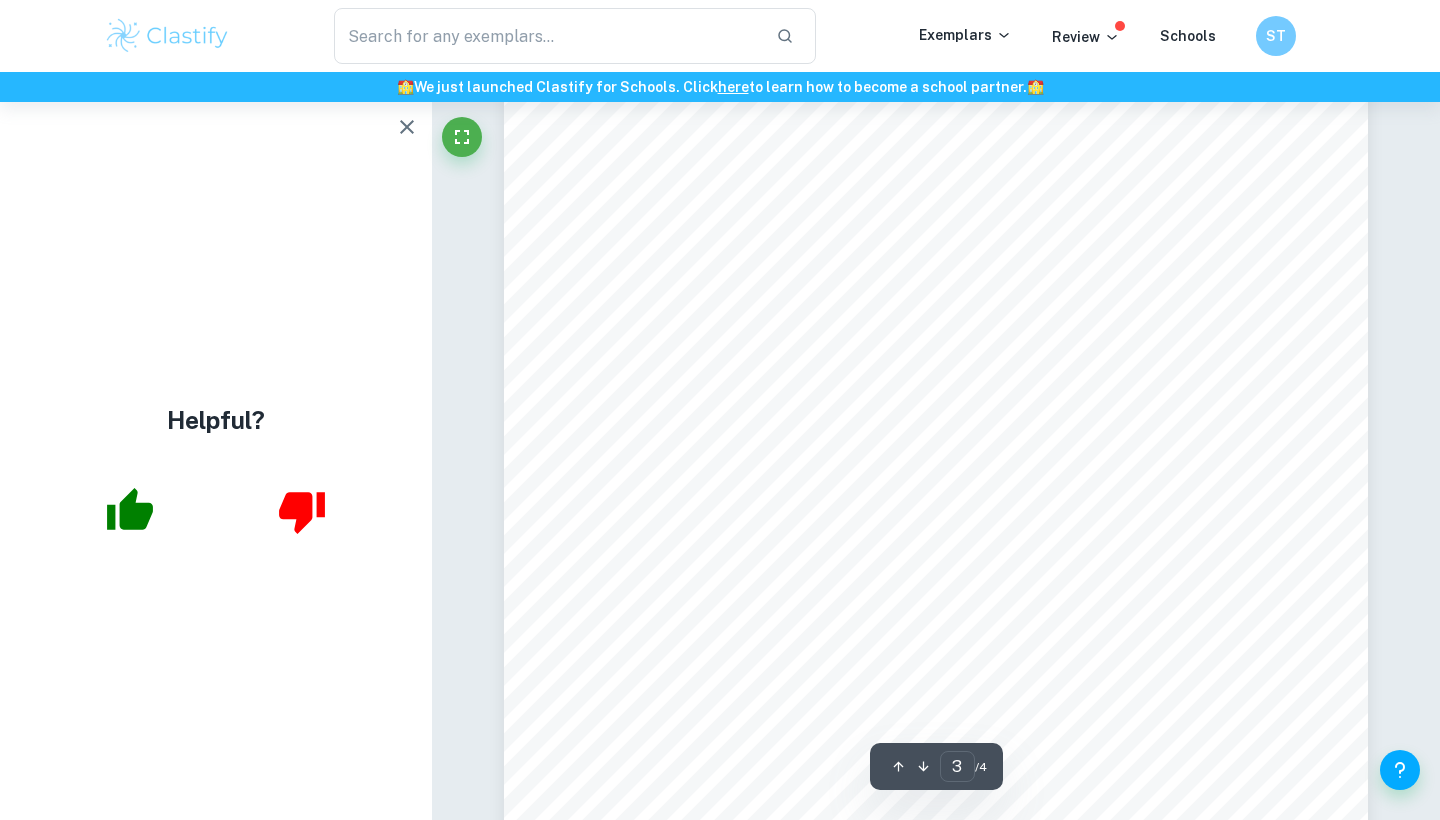 click at bounding box center (407, 127) 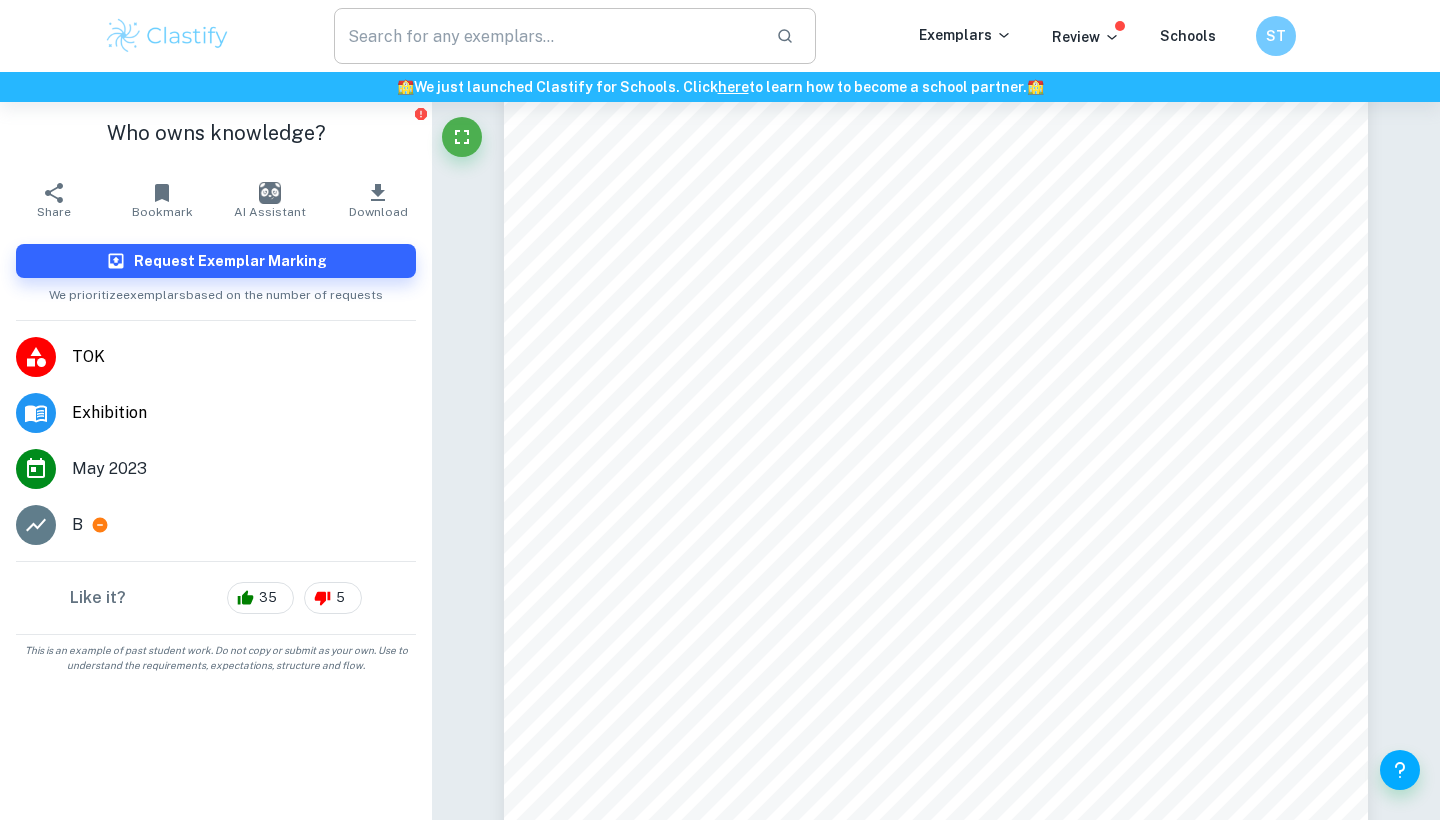 click at bounding box center [547, 36] 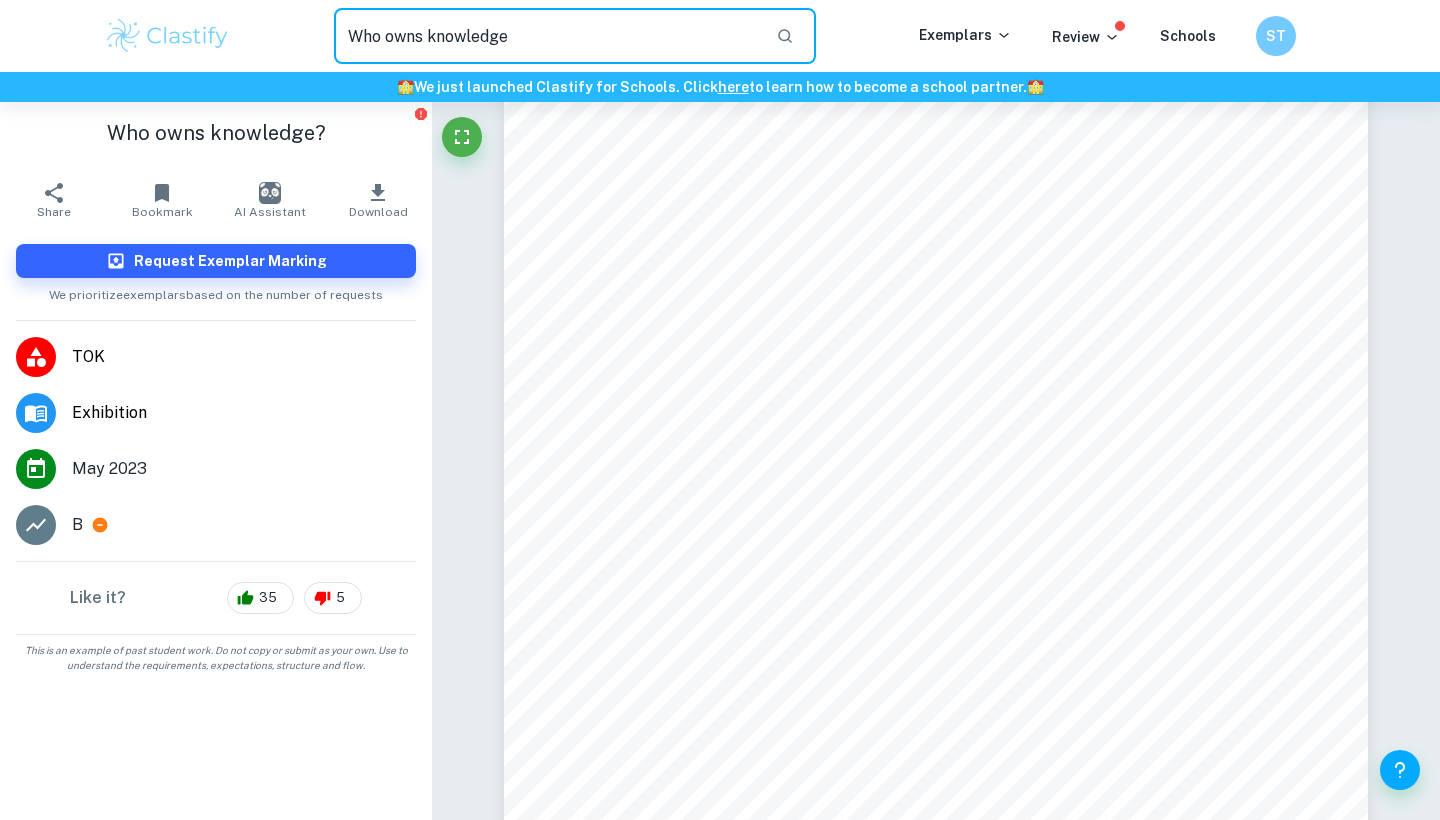 type on "Who owns knowledge" 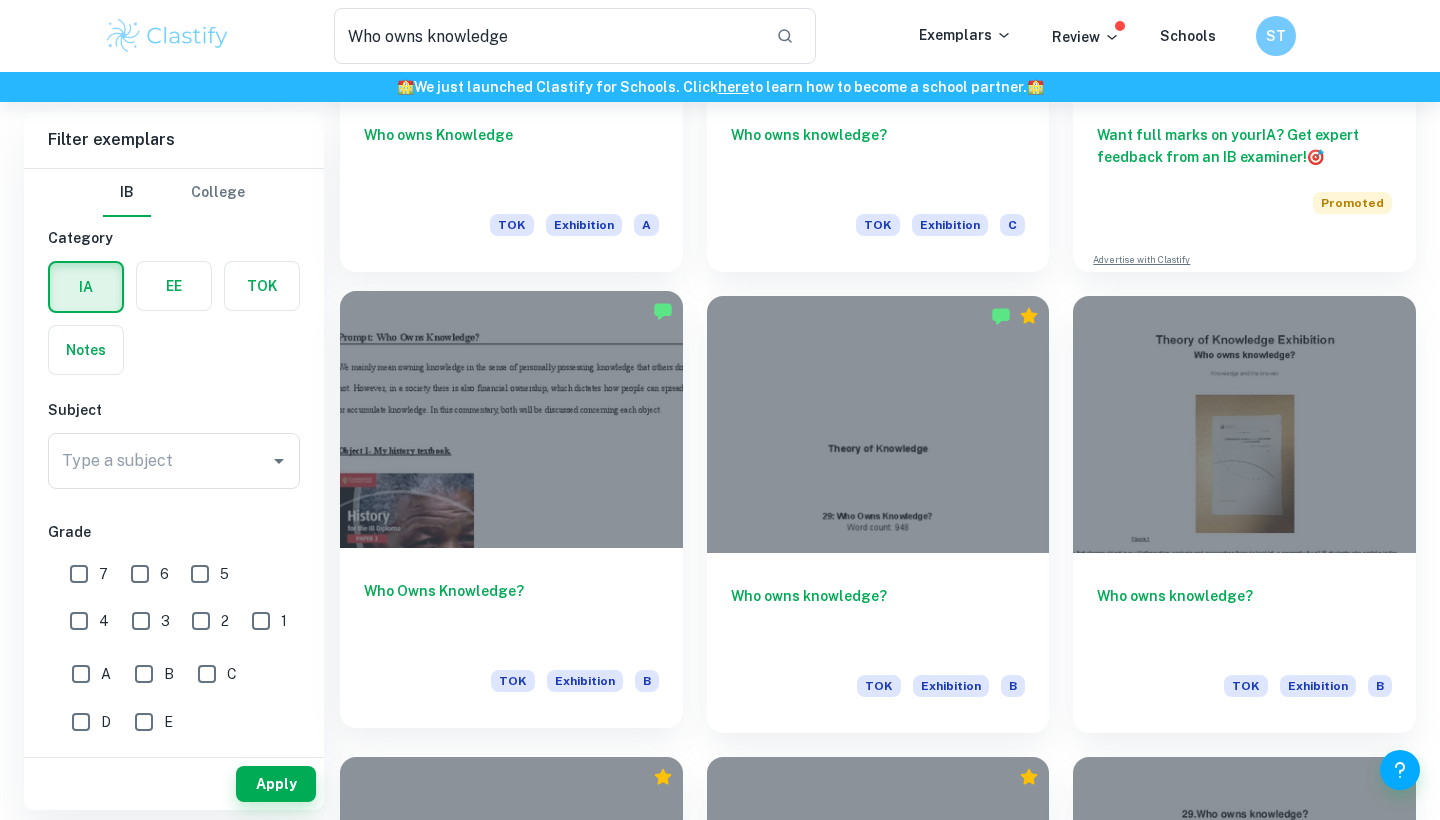 scroll, scrollTop: 1418, scrollLeft: 0, axis: vertical 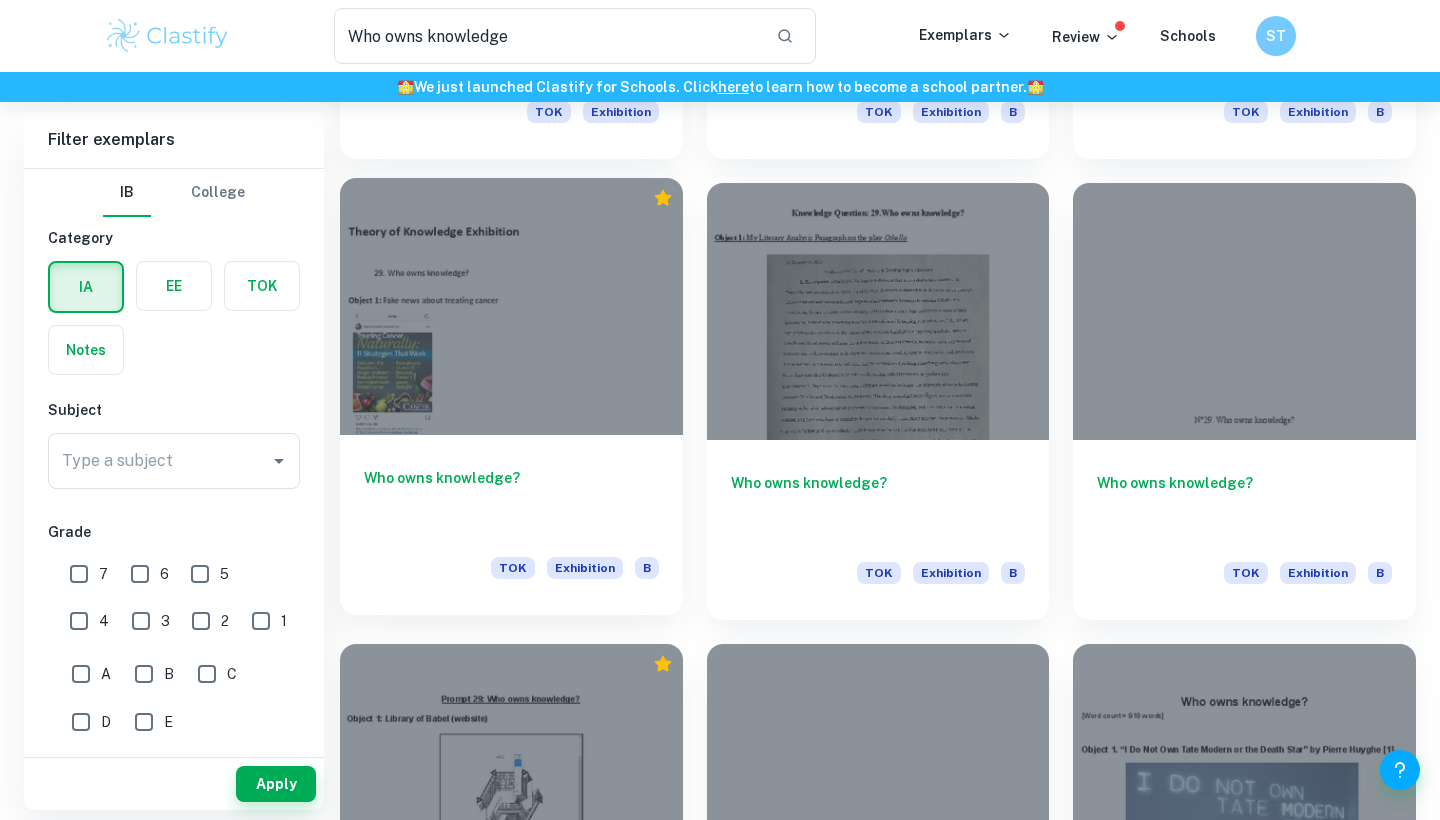 click at bounding box center (511, 306) 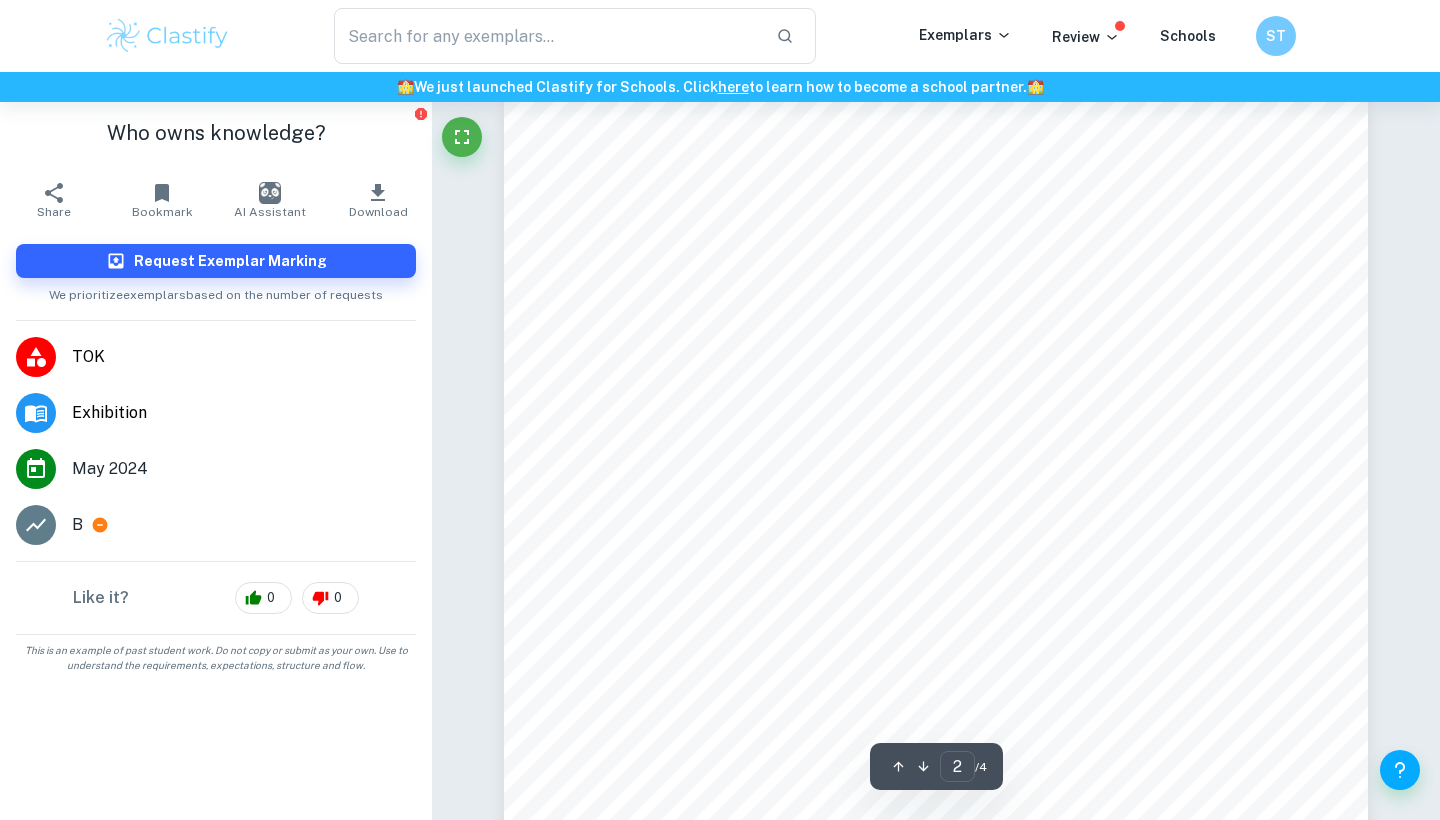 scroll, scrollTop: 1390, scrollLeft: 0, axis: vertical 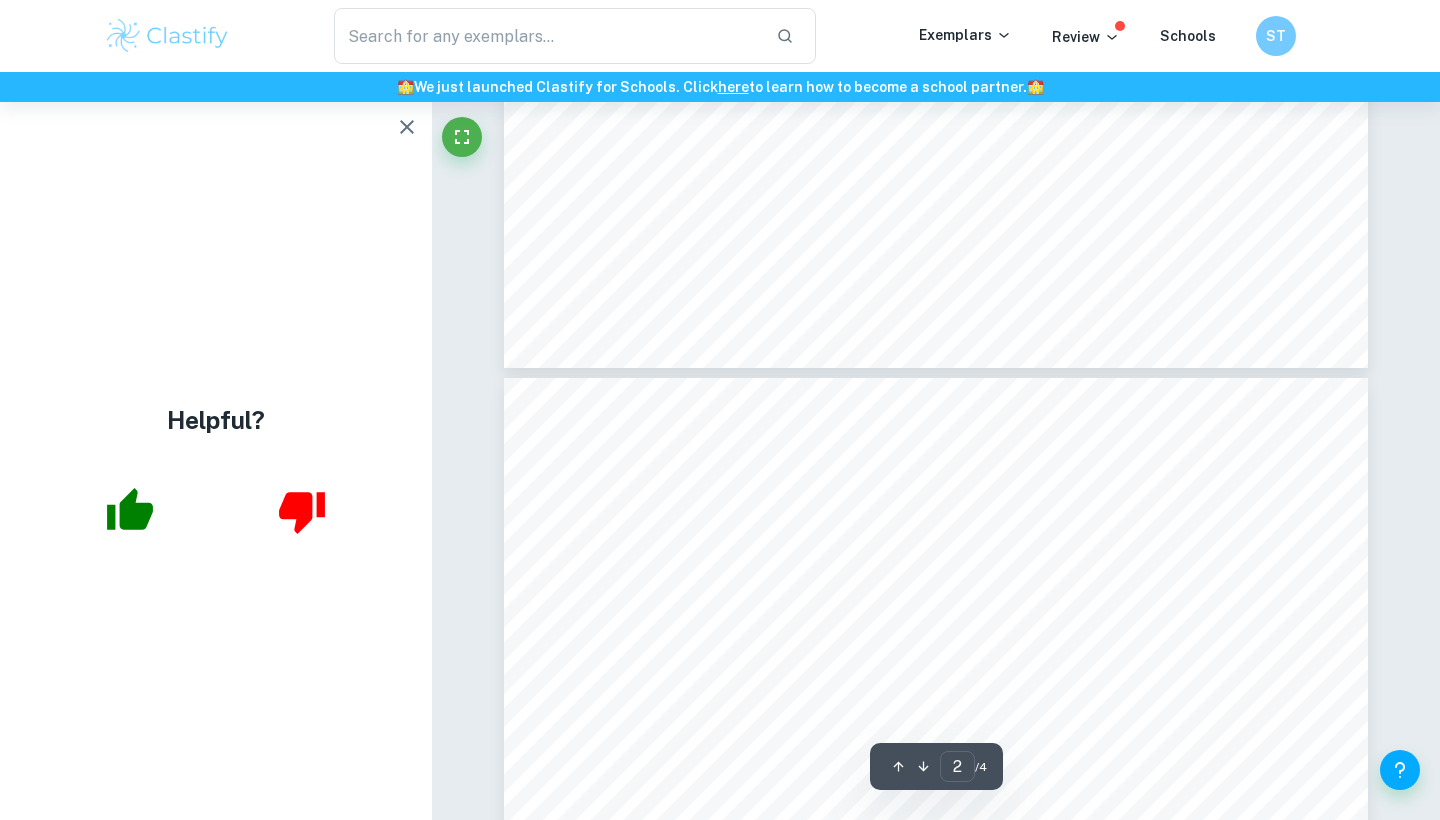 type on "3" 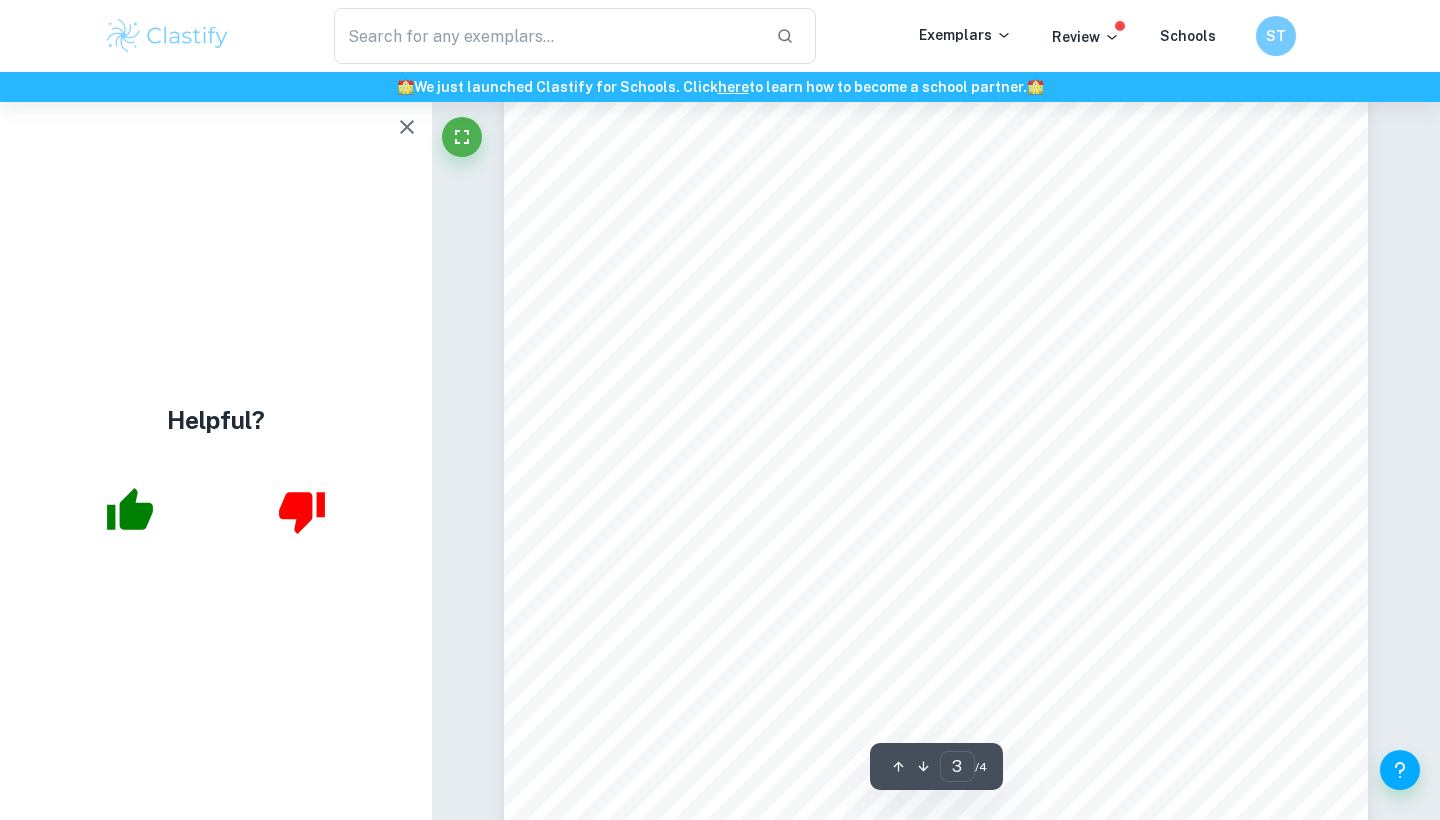 scroll, scrollTop: 2775, scrollLeft: 0, axis: vertical 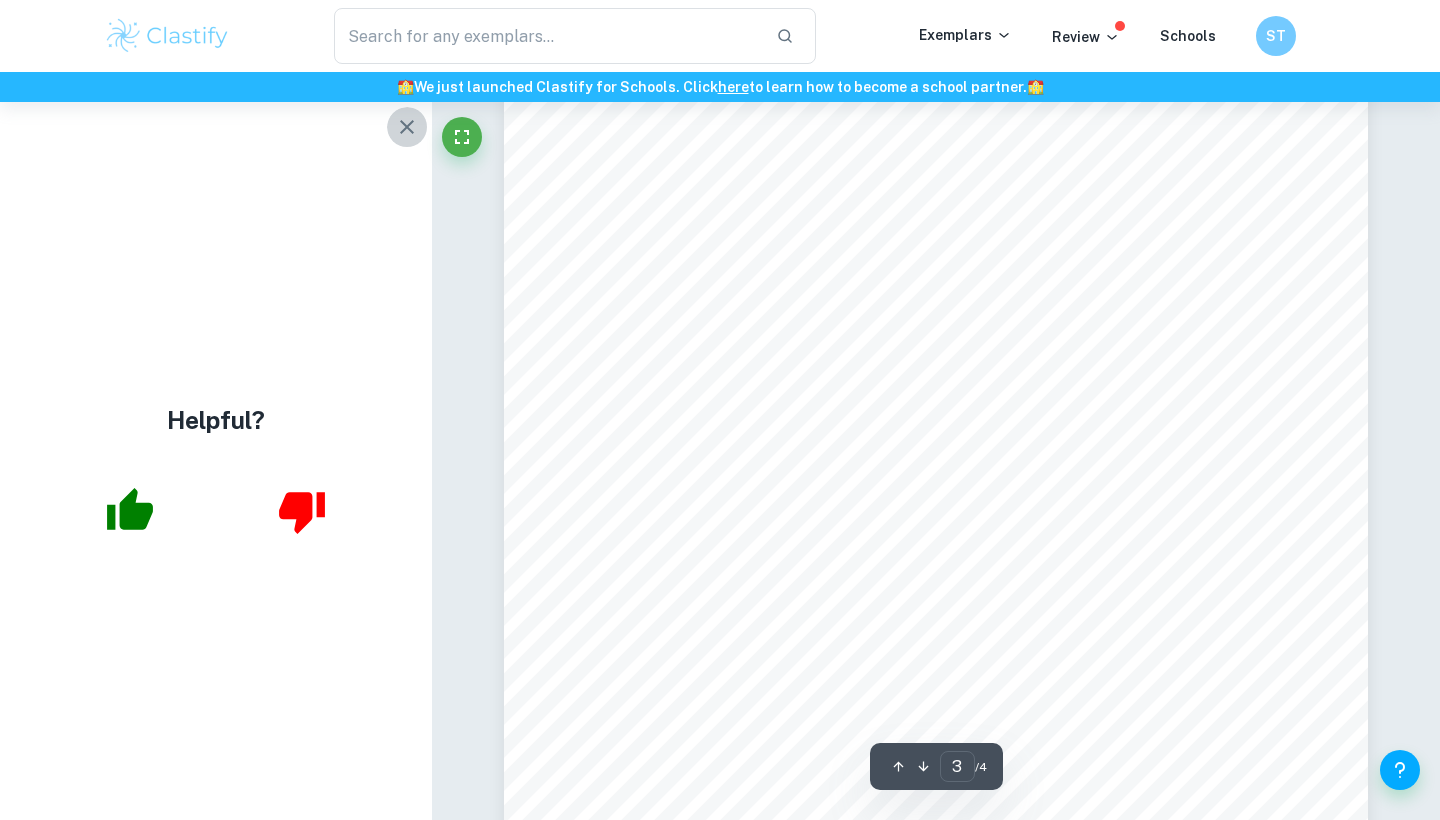 click 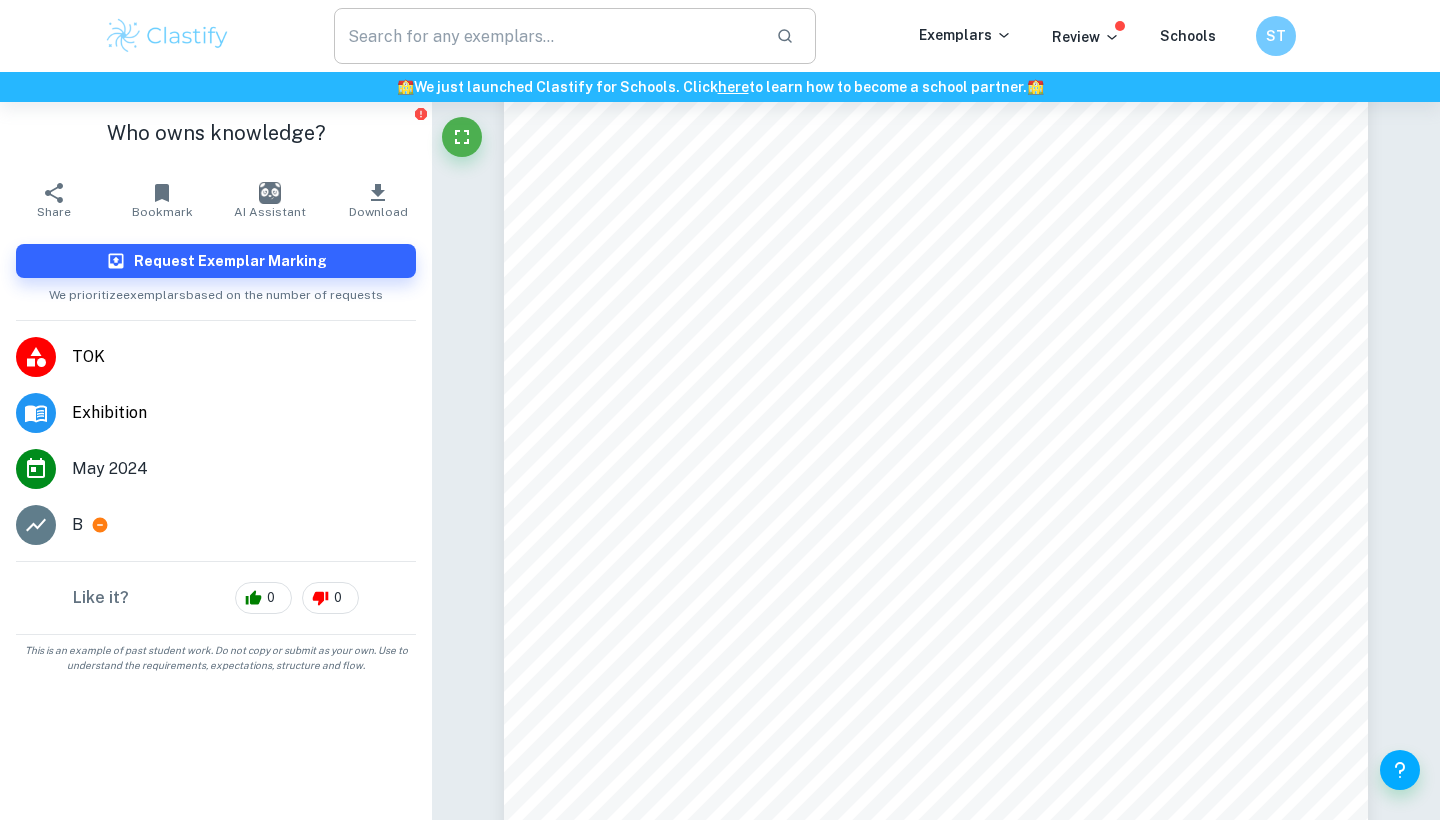 click at bounding box center (547, 36) 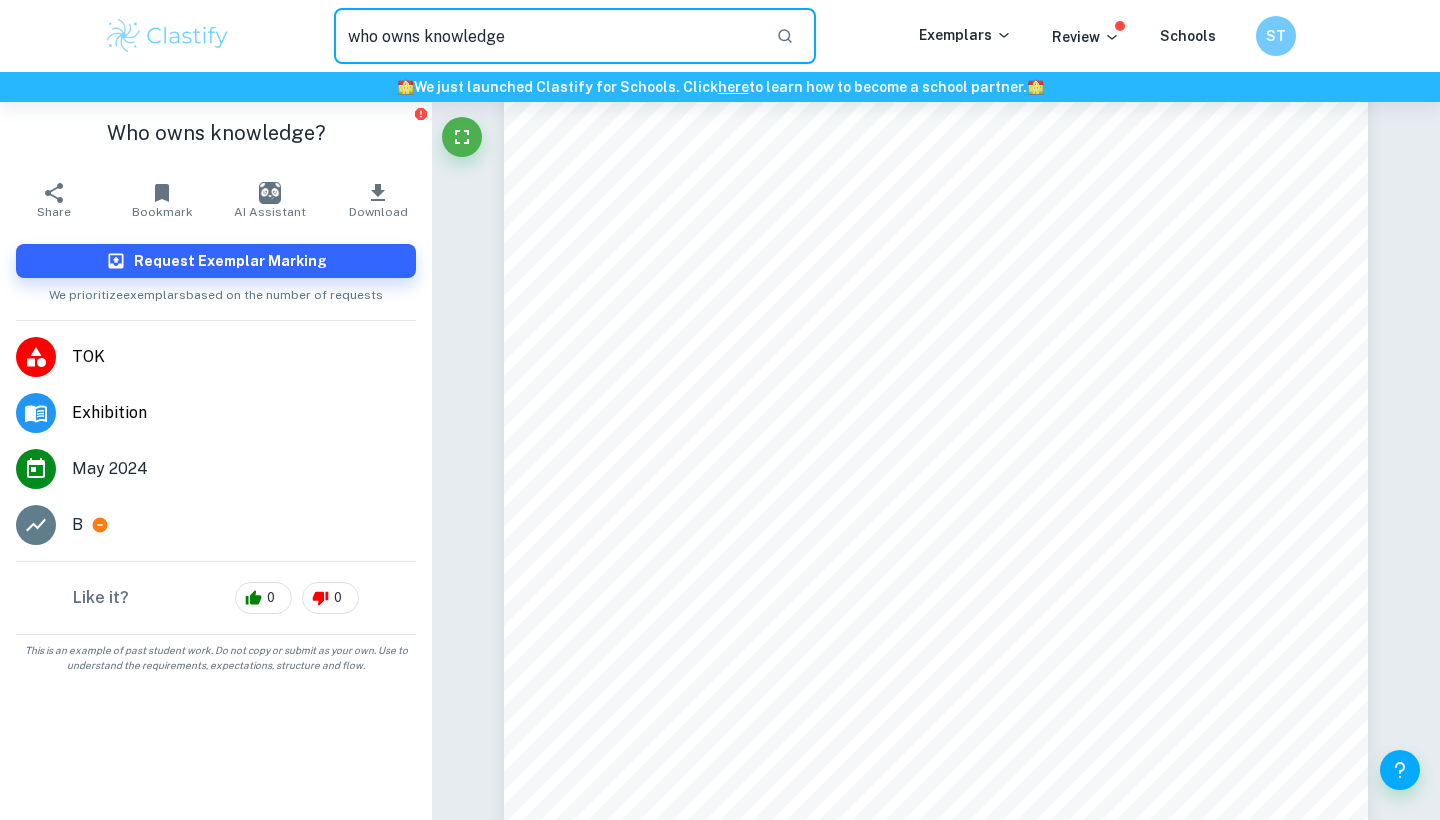 type on "who owns knowledge" 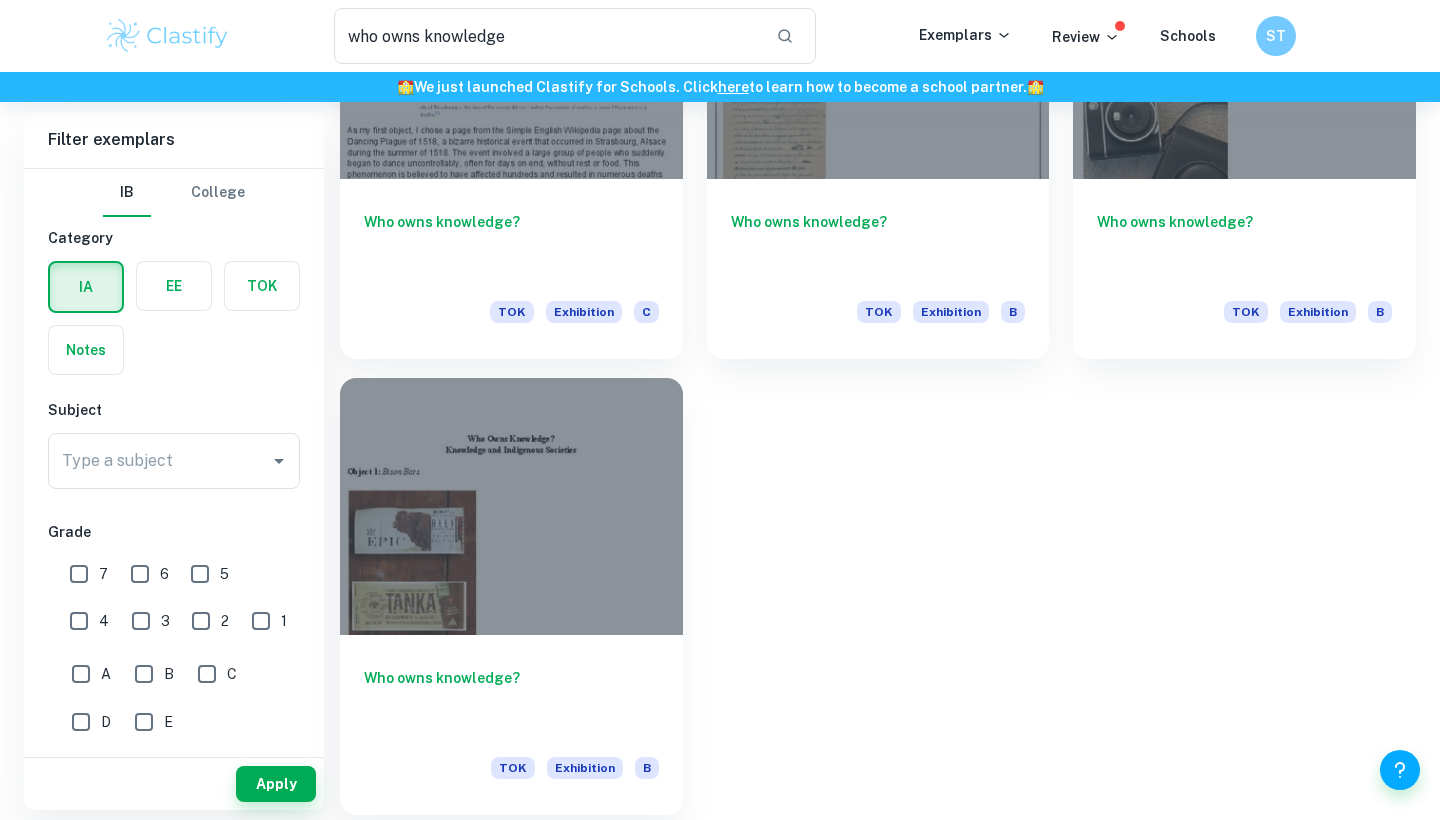 scroll, scrollTop: 2601, scrollLeft: 0, axis: vertical 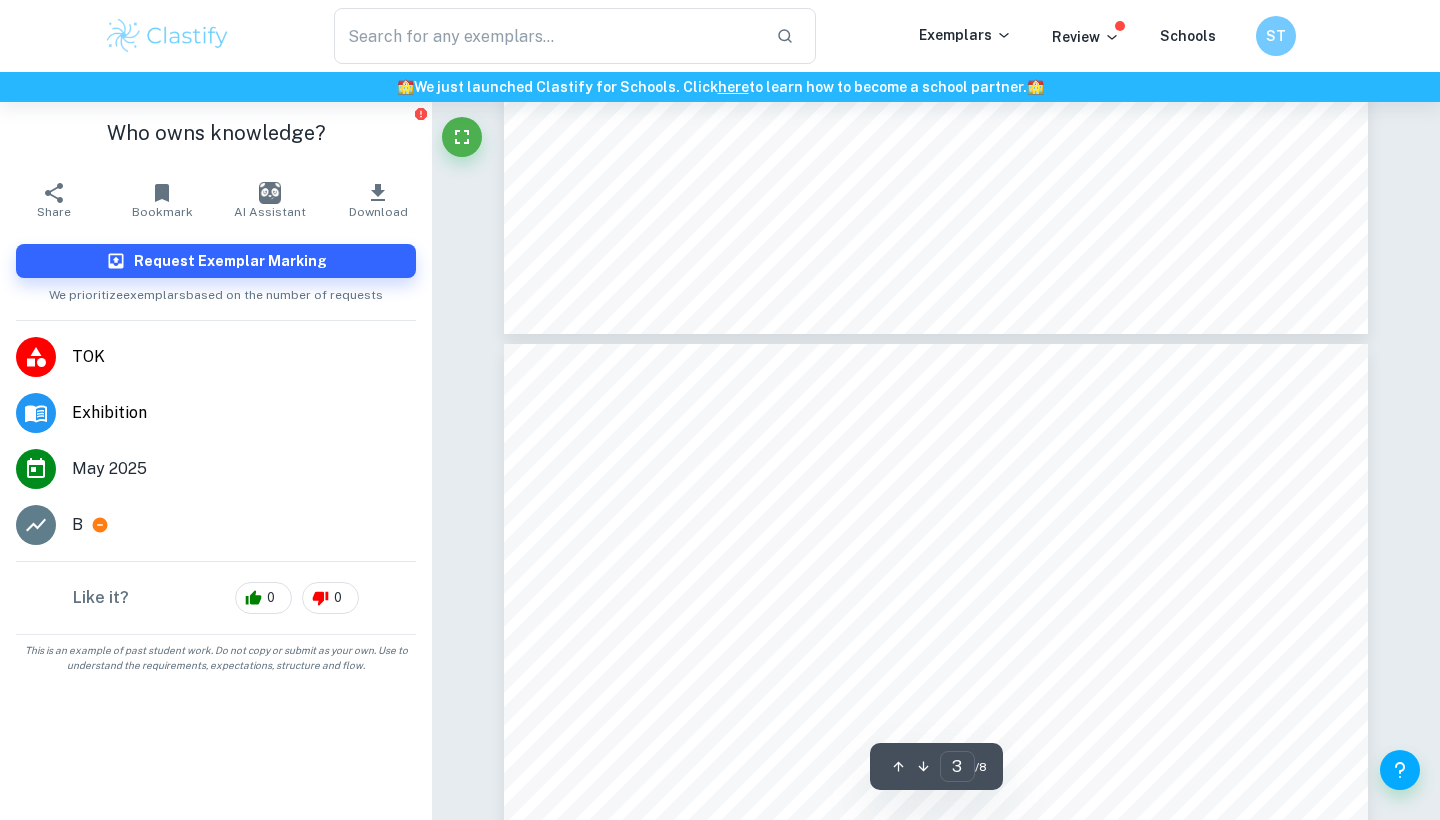 type on "4" 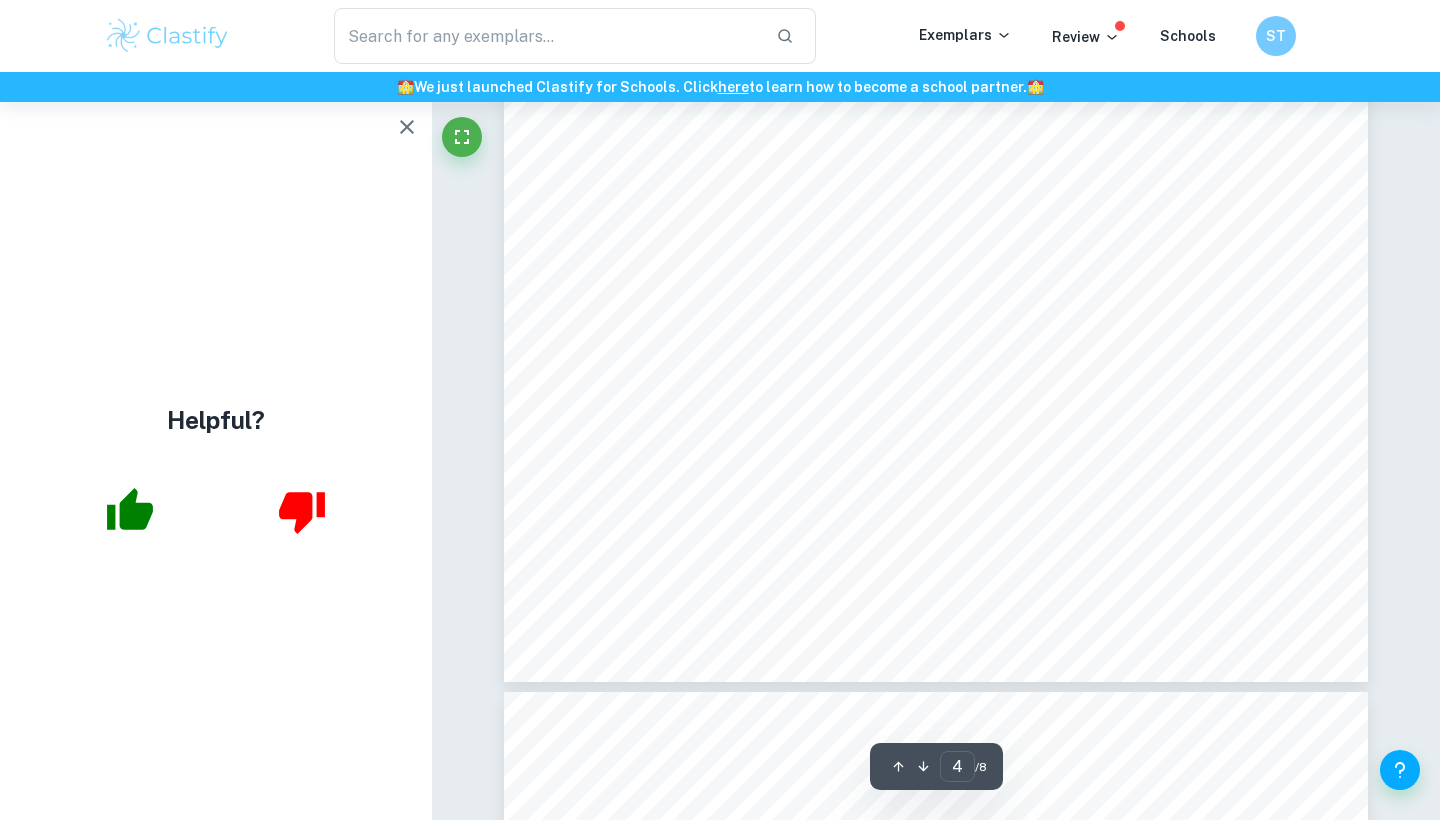 scroll, scrollTop: 3712, scrollLeft: 0, axis: vertical 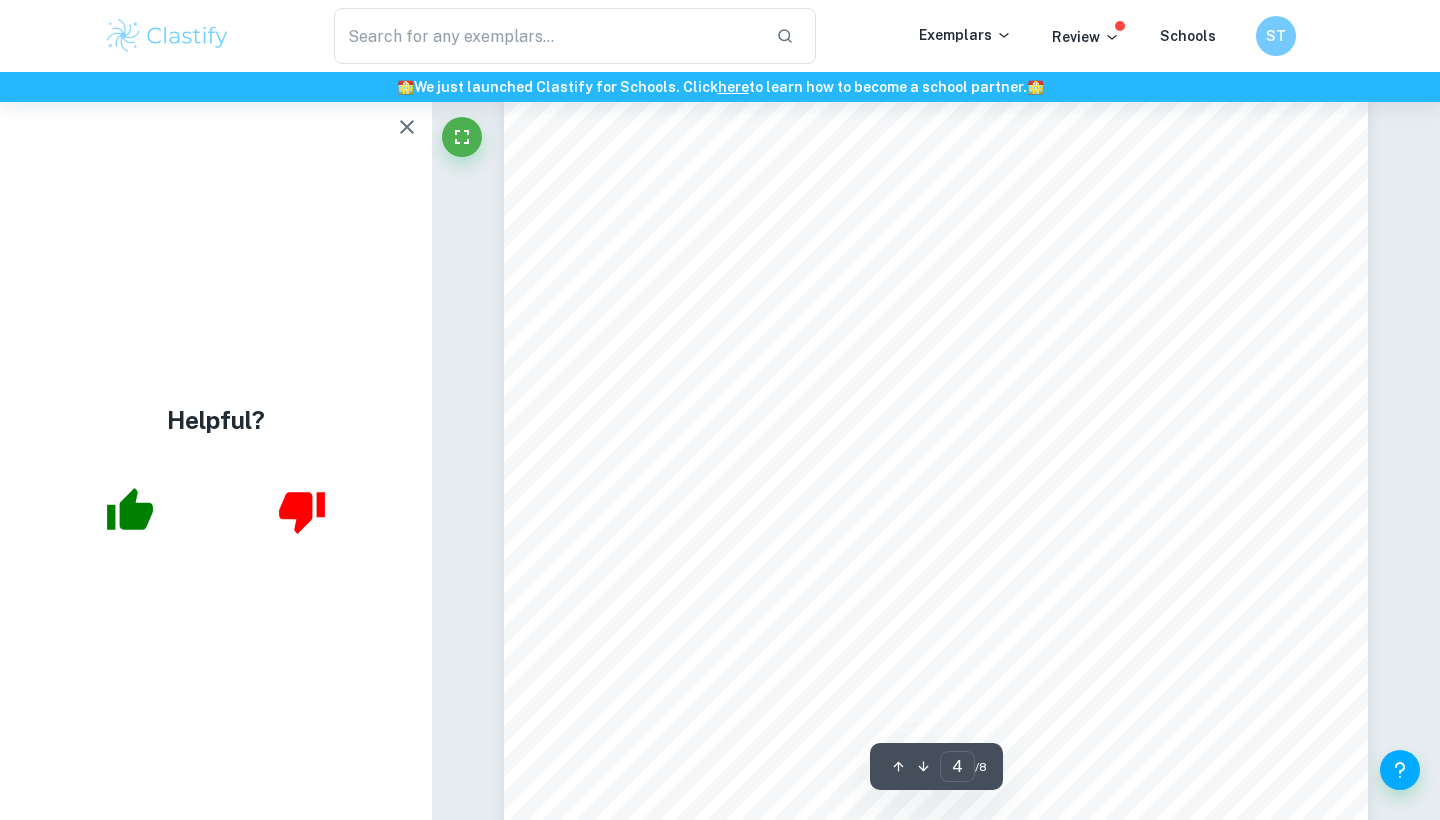 type on "who owns knowledge" 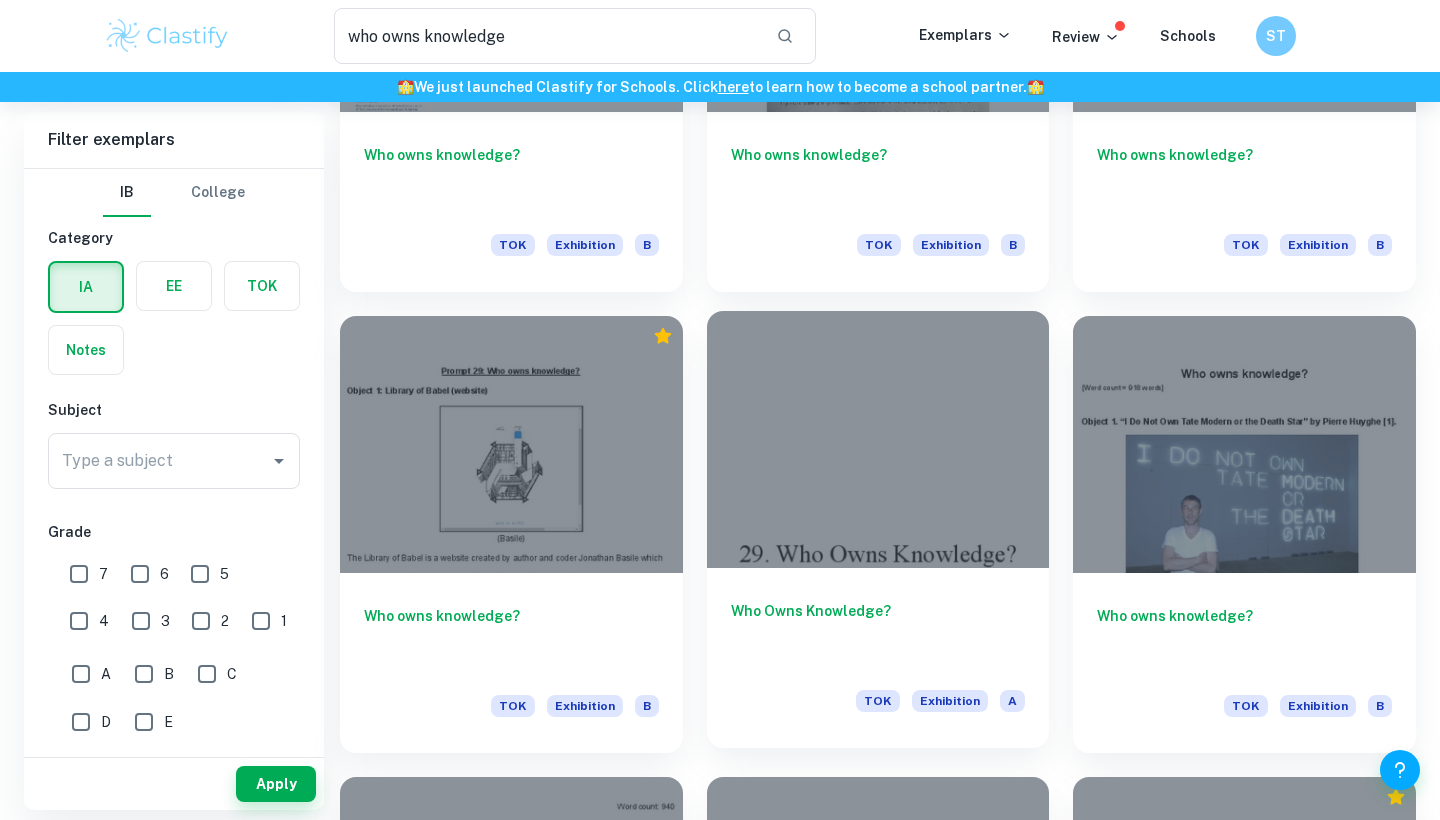 scroll, scrollTop: 1747, scrollLeft: 0, axis: vertical 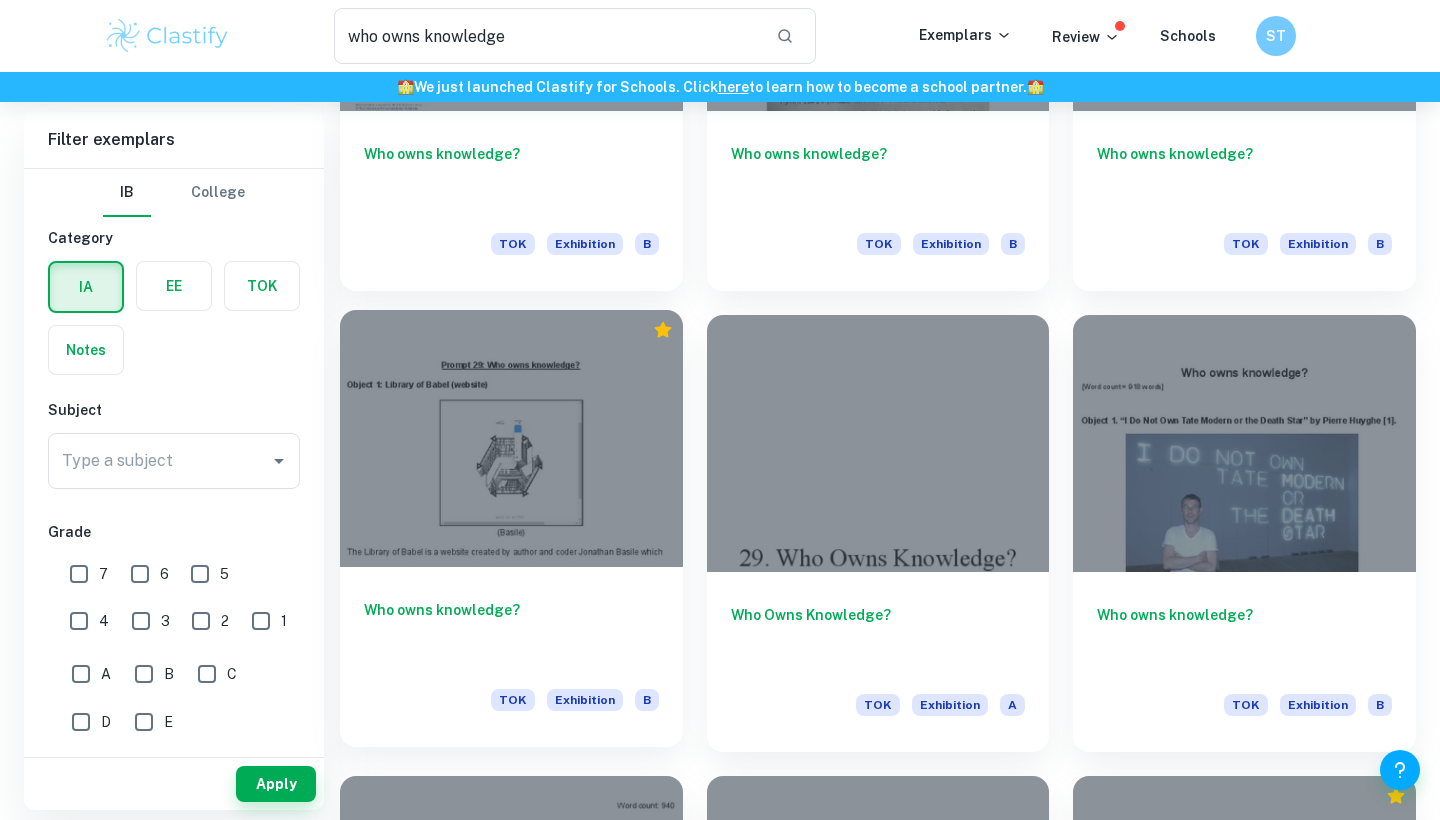 click at bounding box center (511, 438) 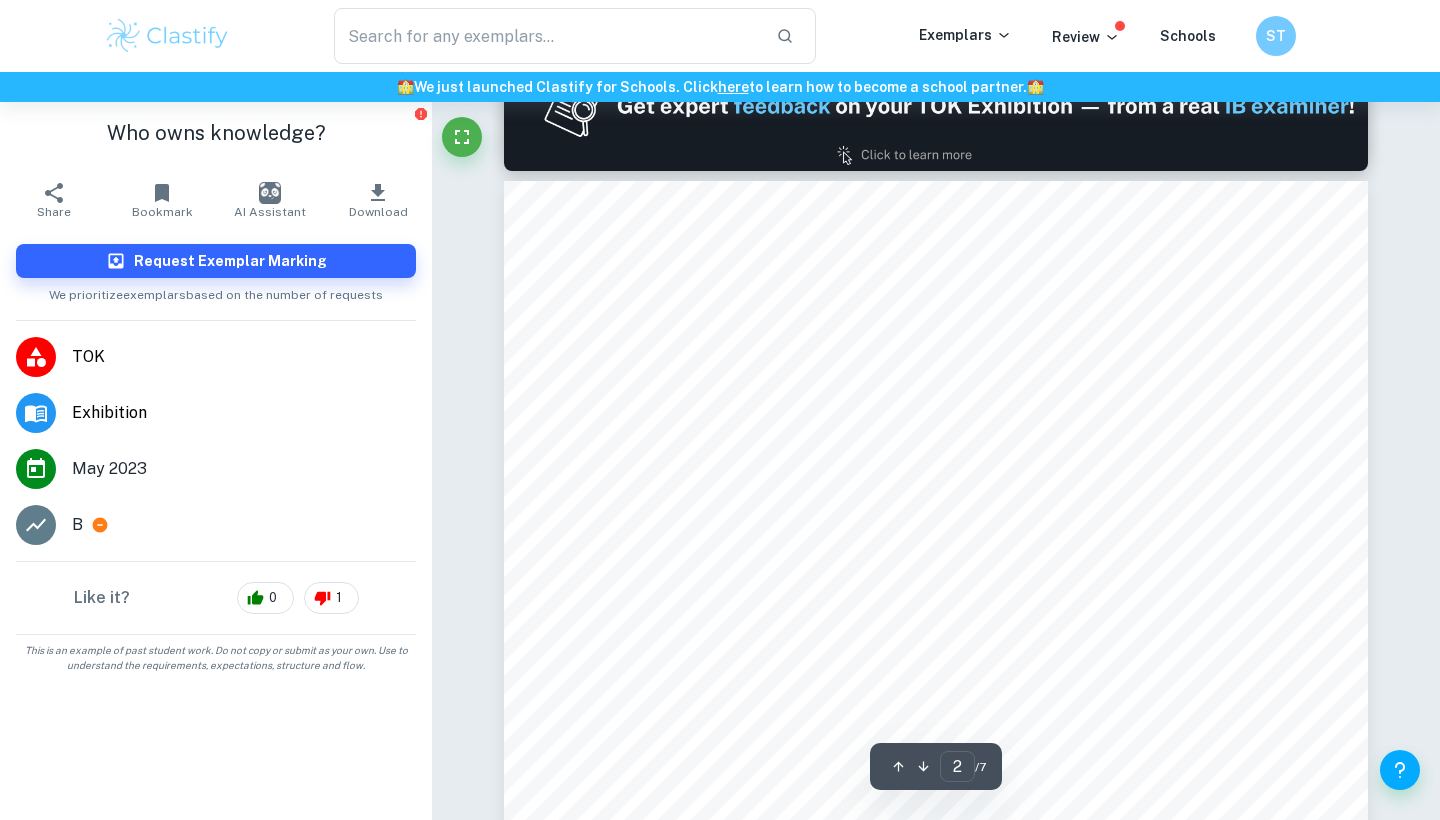 scroll, scrollTop: 1217, scrollLeft: 1, axis: both 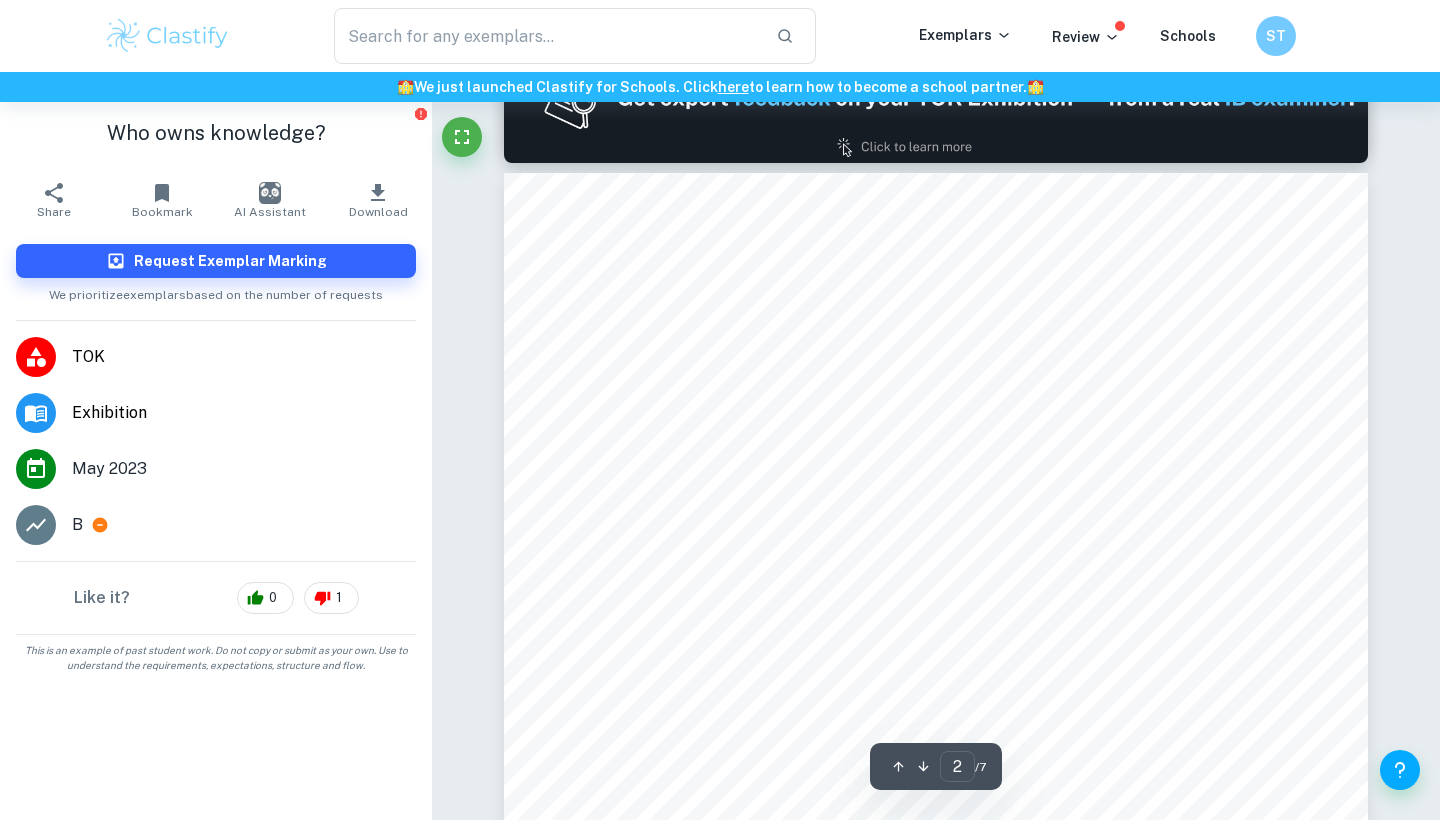 click on "on the Library of Babel to something as complex as the cure for cancer. One can claim that this knowledge belongs to [FIRST], but this perspective suggests that all future writing belongs to [FIRST] - a conceptual dilemma. This object also has biblical links to the Tower of Babel in Genesis 11, 1-9 . Similar to the biblical literature, the Library of Babel uses the Hebrew word 8balal9 (confusion) and 8babel9 as a play on words to convey the ambiguity in the topic of owning knowledge. The creator9s intent here remains unknown, yet serves as an excellent example of the shortcomings of modern classification and ownership of knowledge. With over 10 4677 books present in this 8library9, this technological marvel challenges conventions of the ownership of knowledge in the form of the English language and calls for more investigation into the topic. 2" at bounding box center [936, 732] 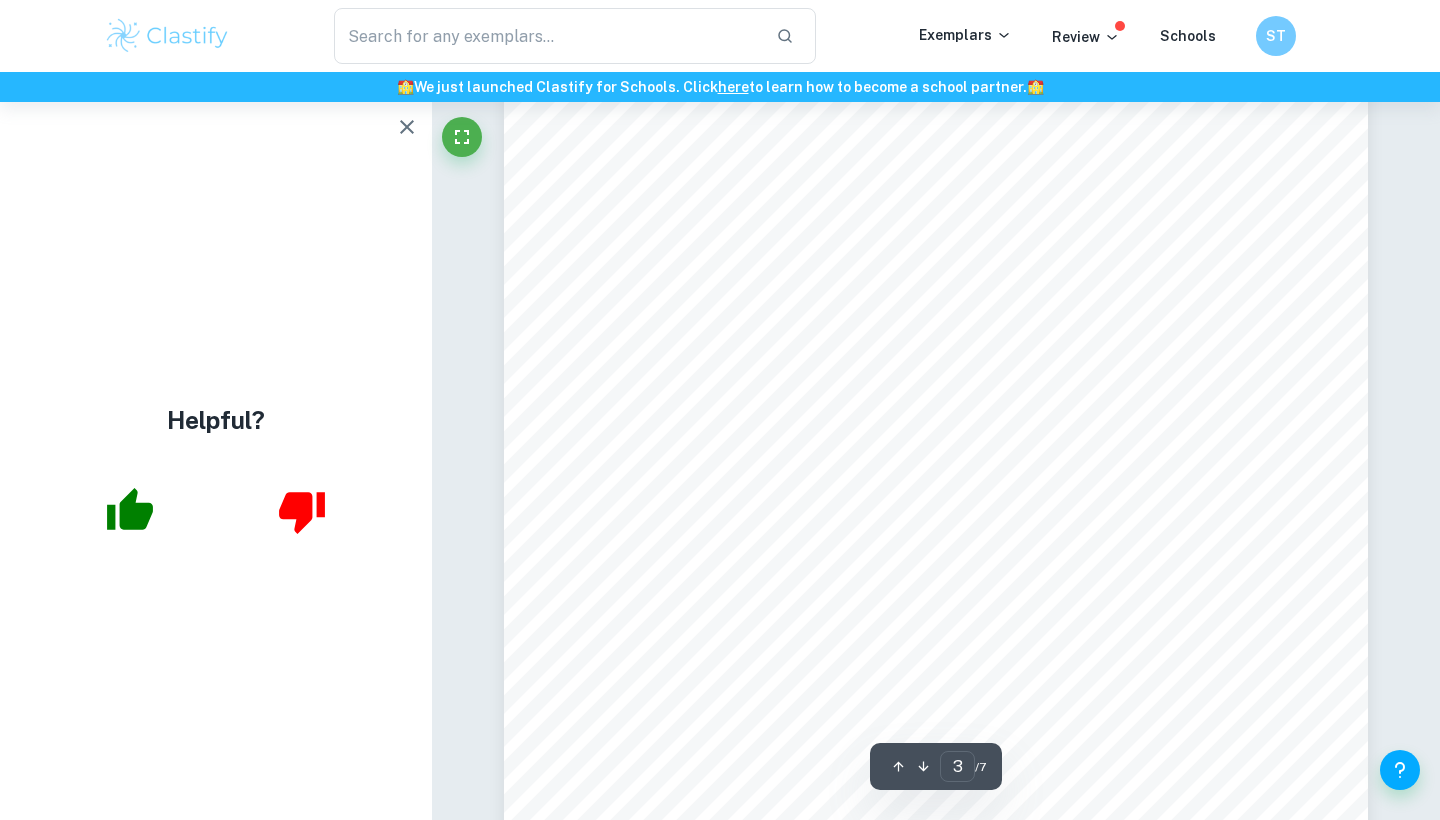 scroll, scrollTop: 2550, scrollLeft: 0, axis: vertical 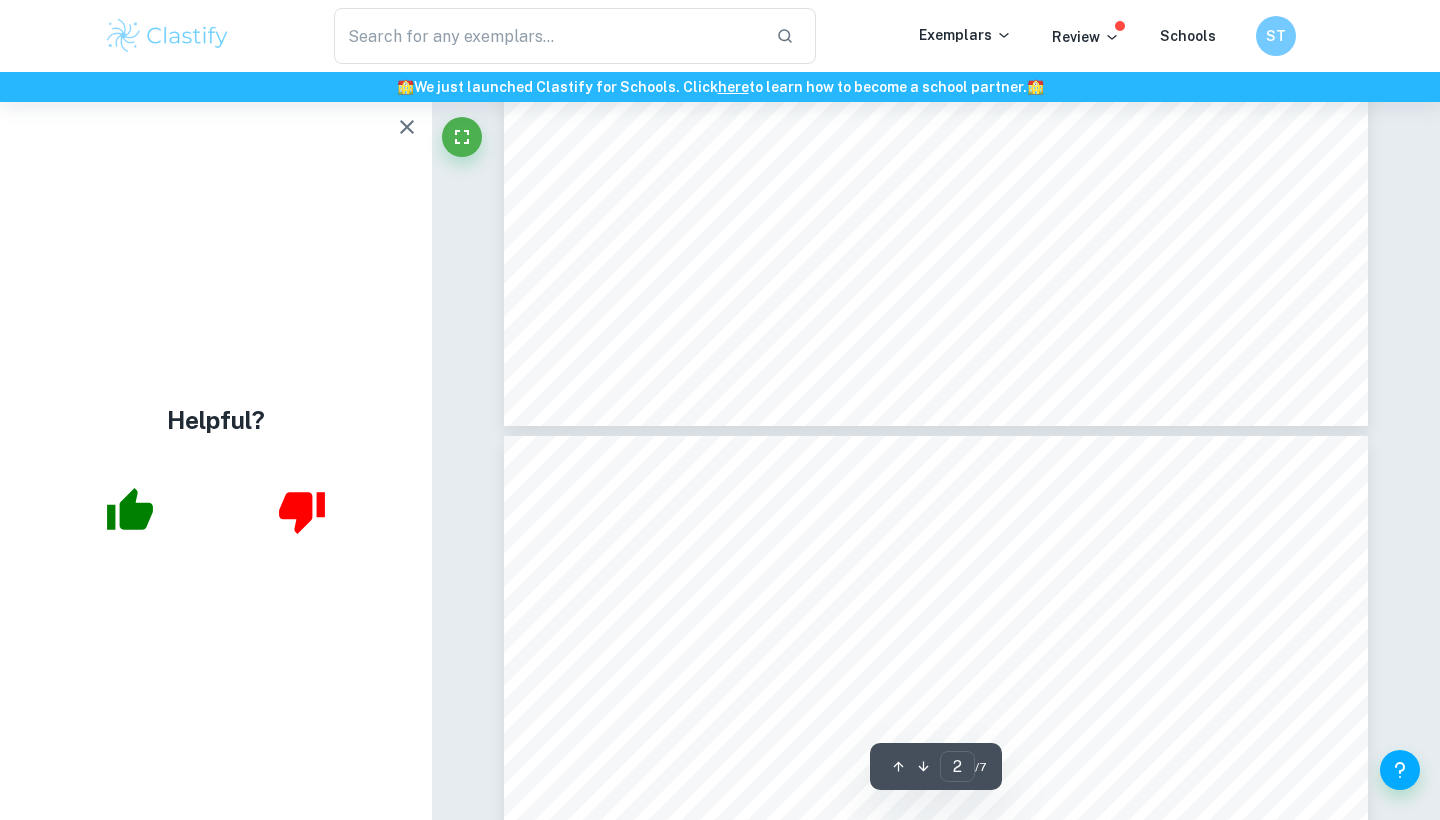 type on "3" 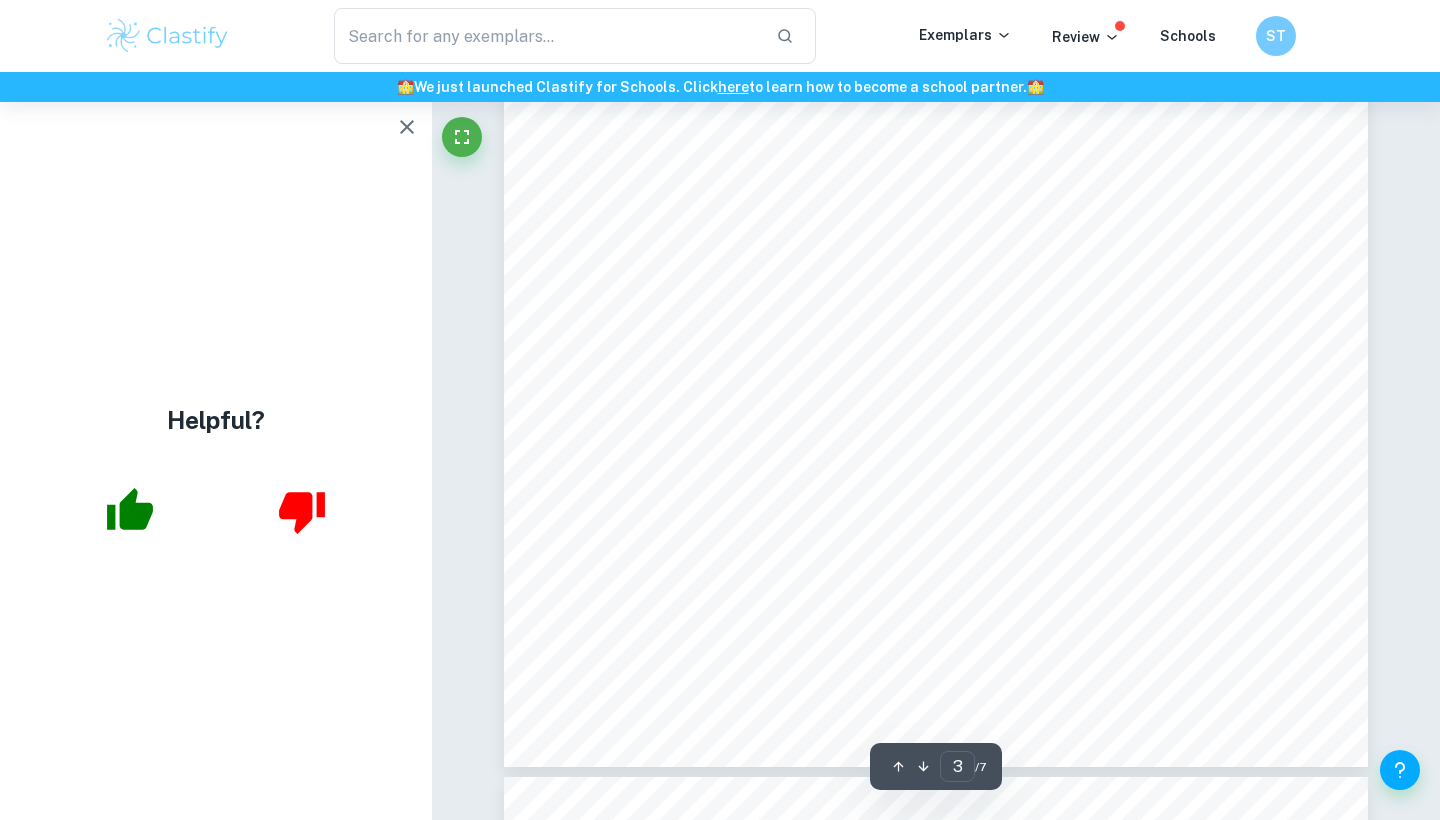 scroll, scrollTop: 2886, scrollLeft: 0, axis: vertical 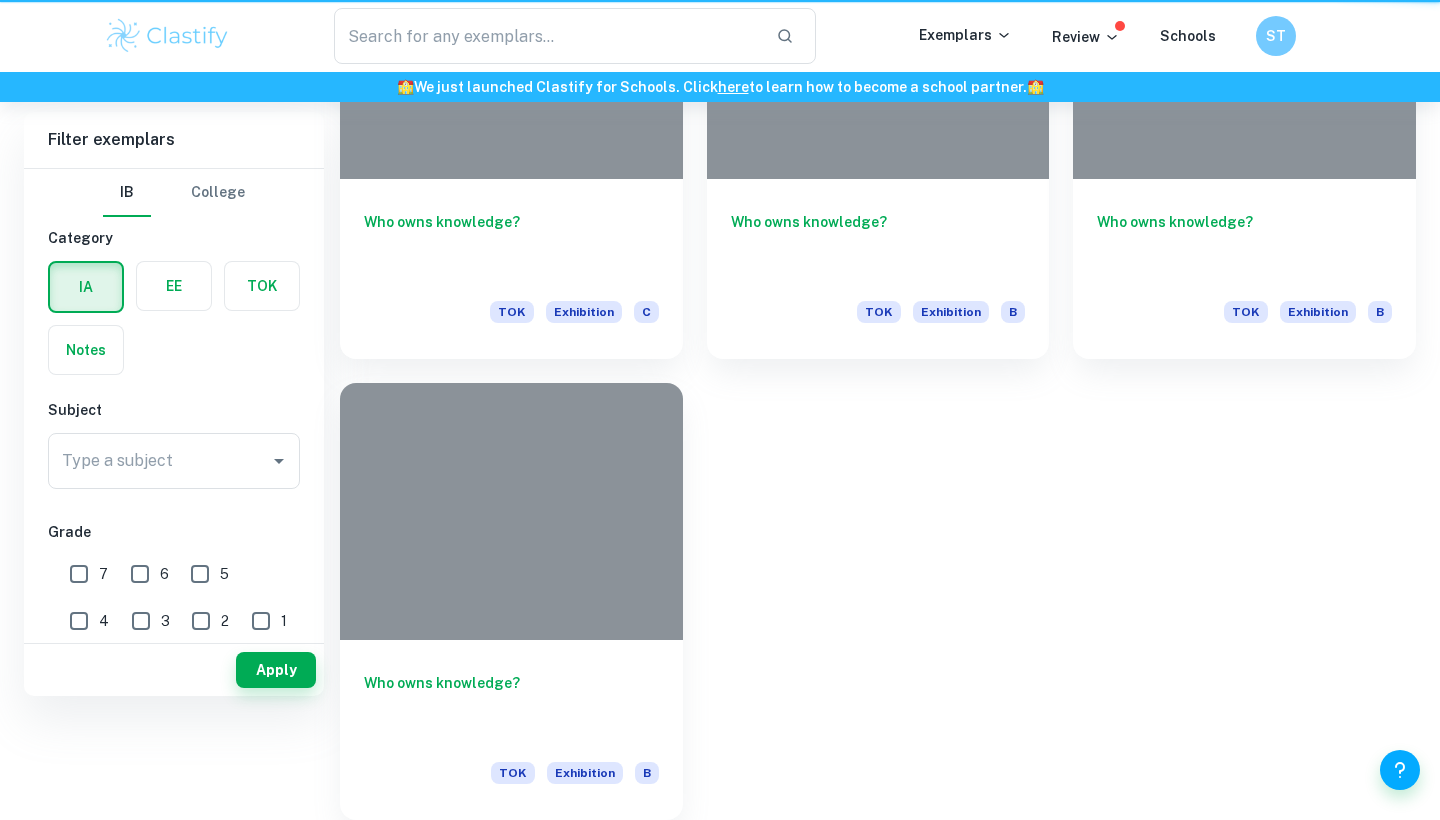type on "who owns knowledge" 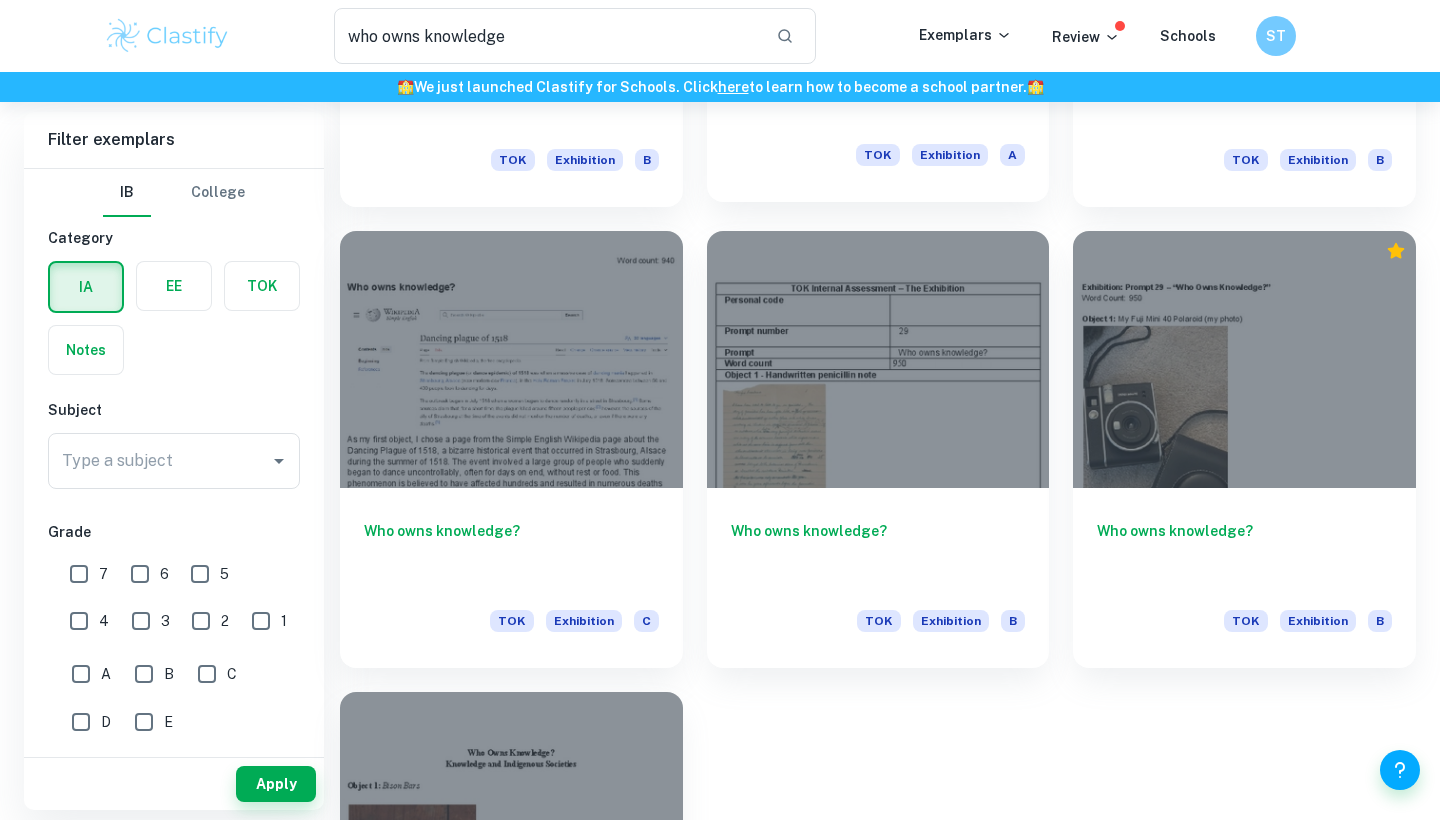 scroll, scrollTop: 2372, scrollLeft: 0, axis: vertical 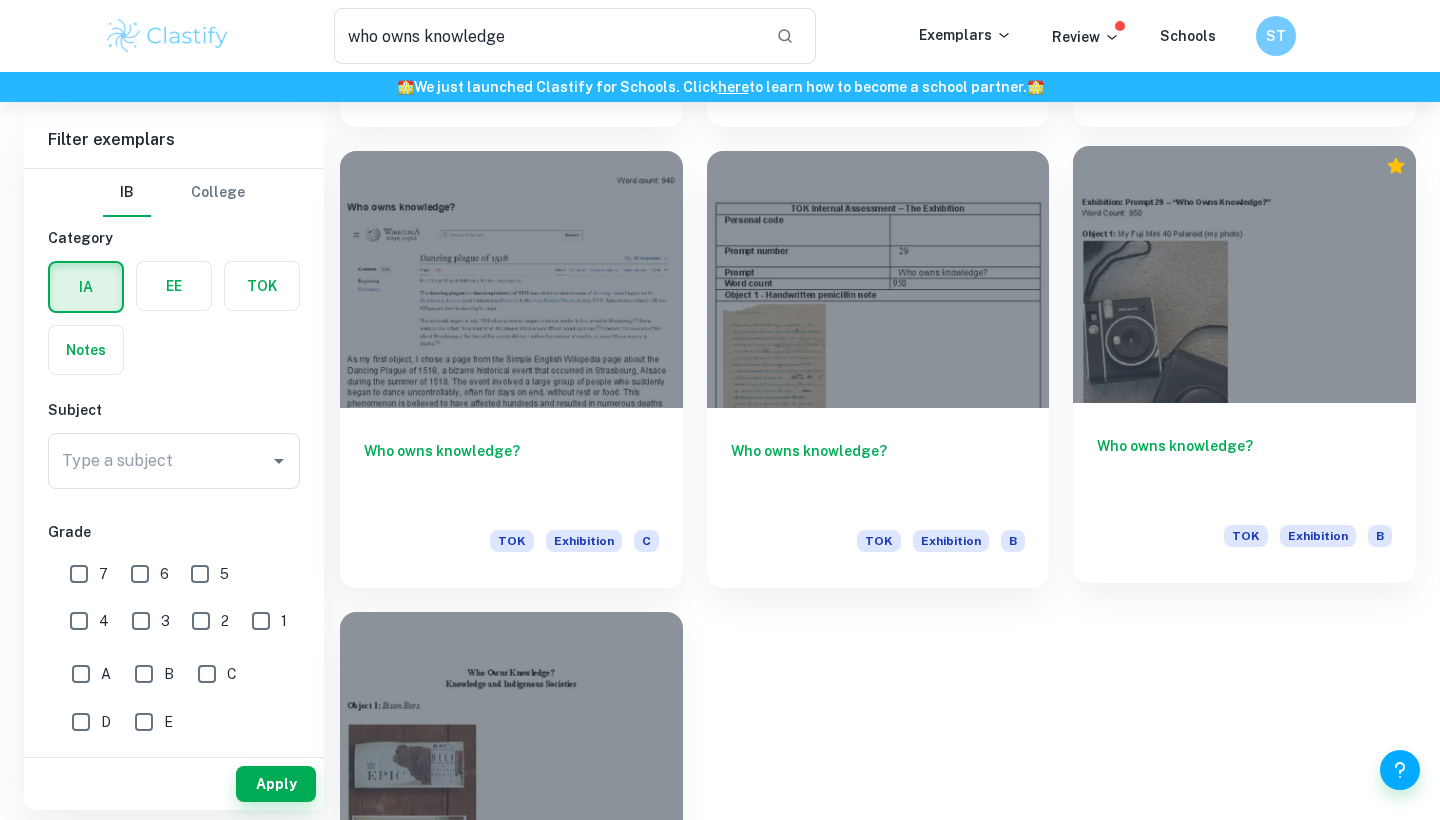 click at bounding box center (1244, 274) 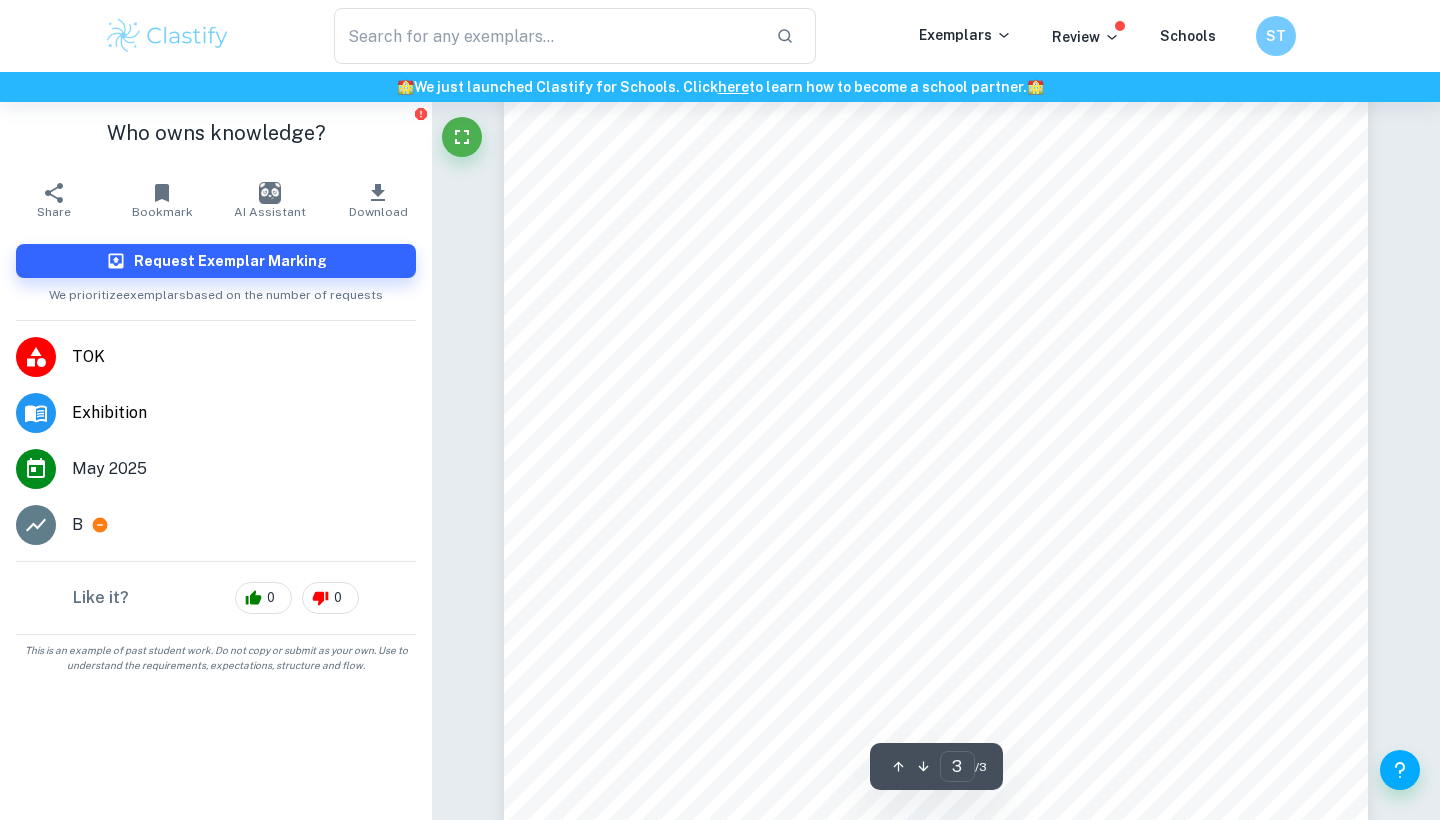scroll, scrollTop: 2733, scrollLeft: 0, axis: vertical 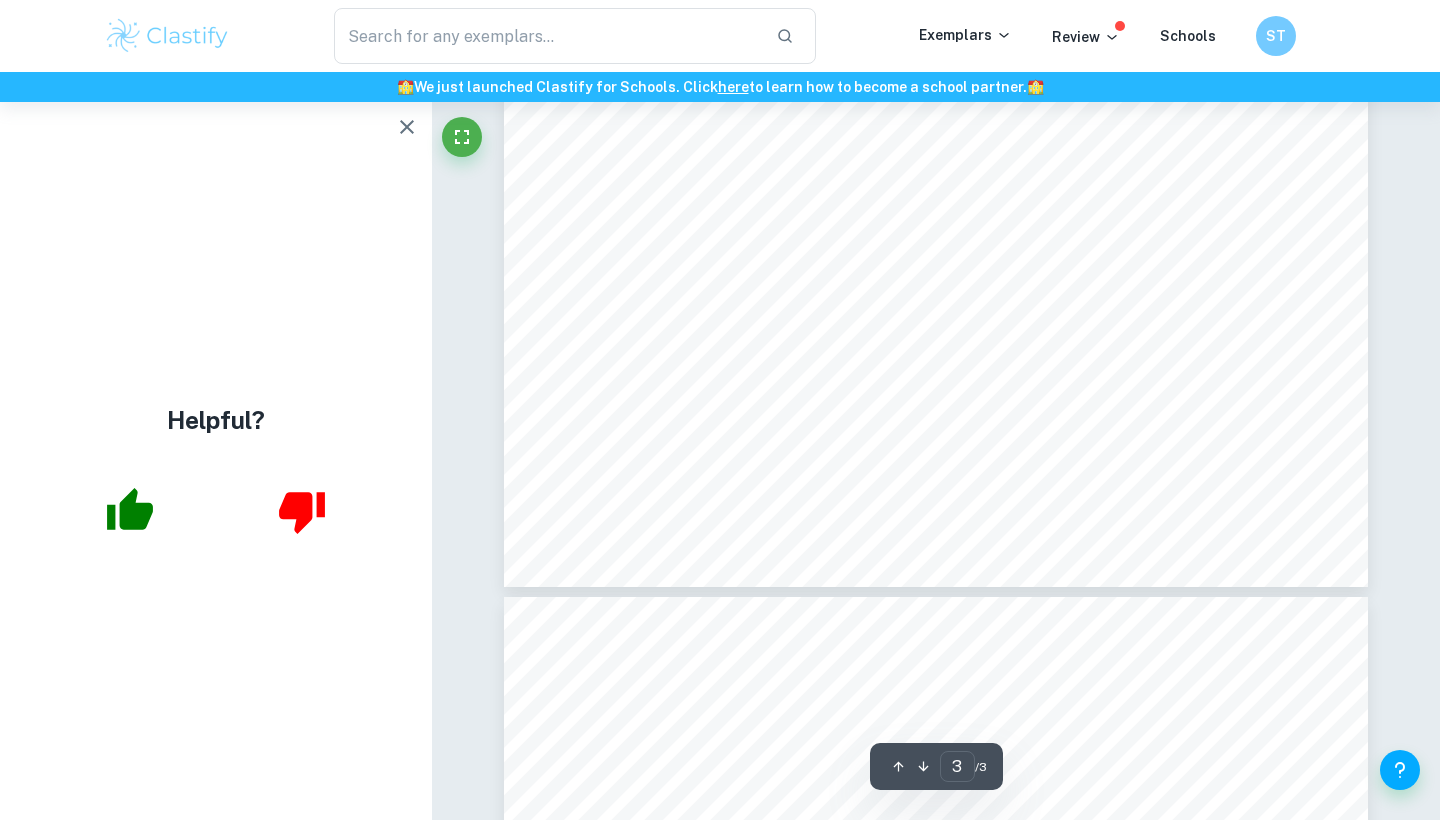 type on "2" 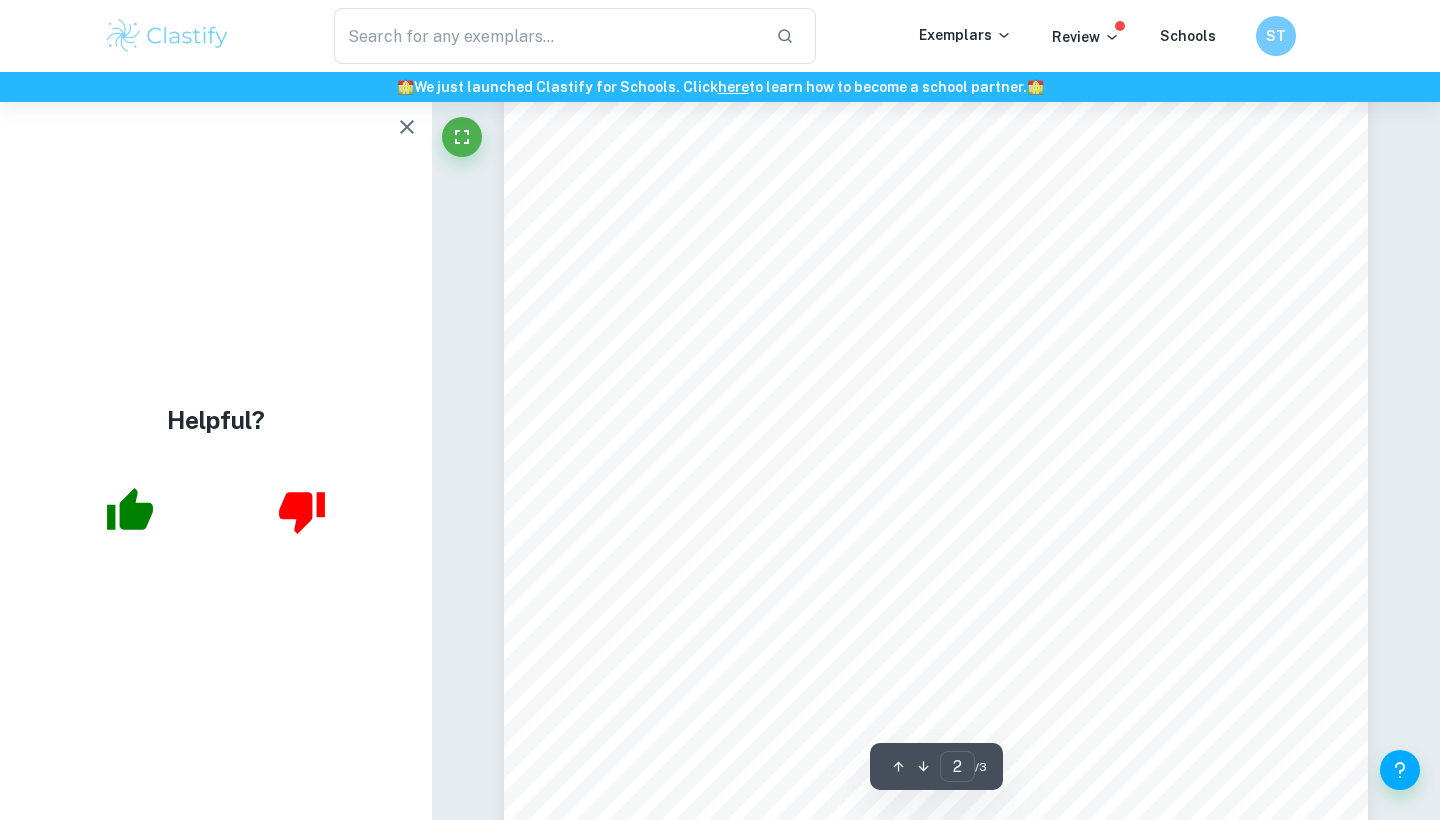 scroll, scrollTop: 1617, scrollLeft: 0, axis: vertical 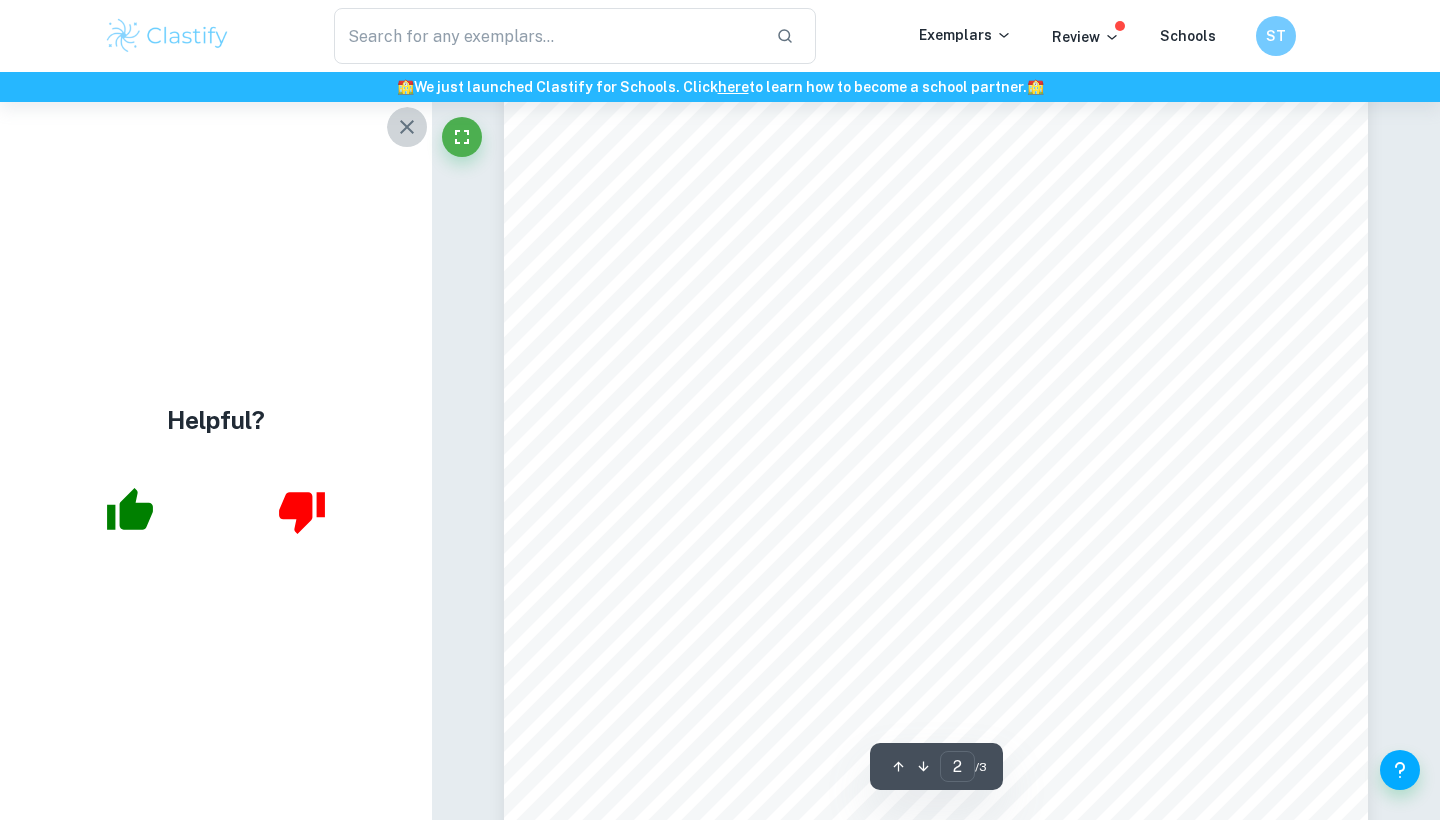 click 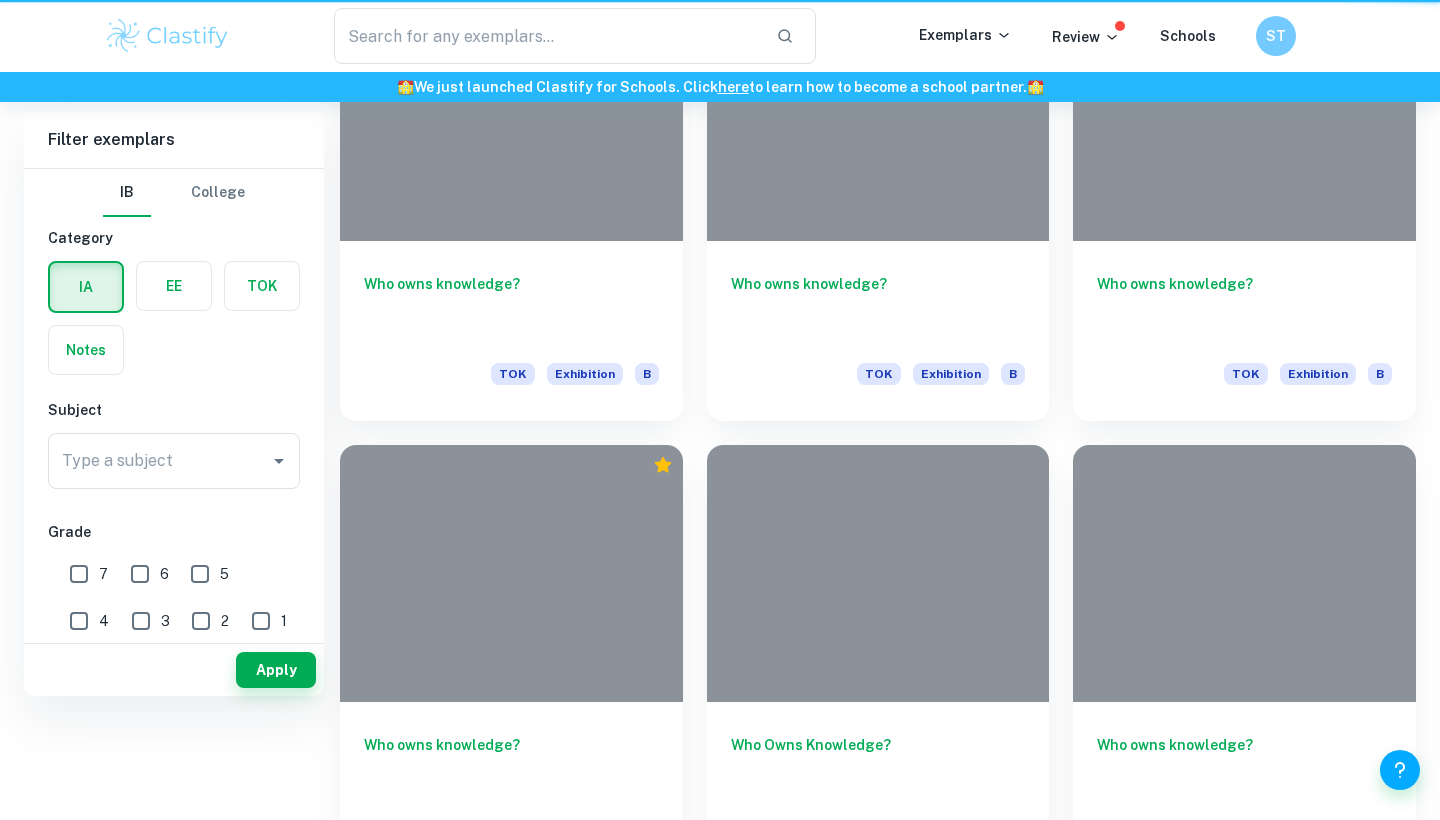 type on "who owns knowledge" 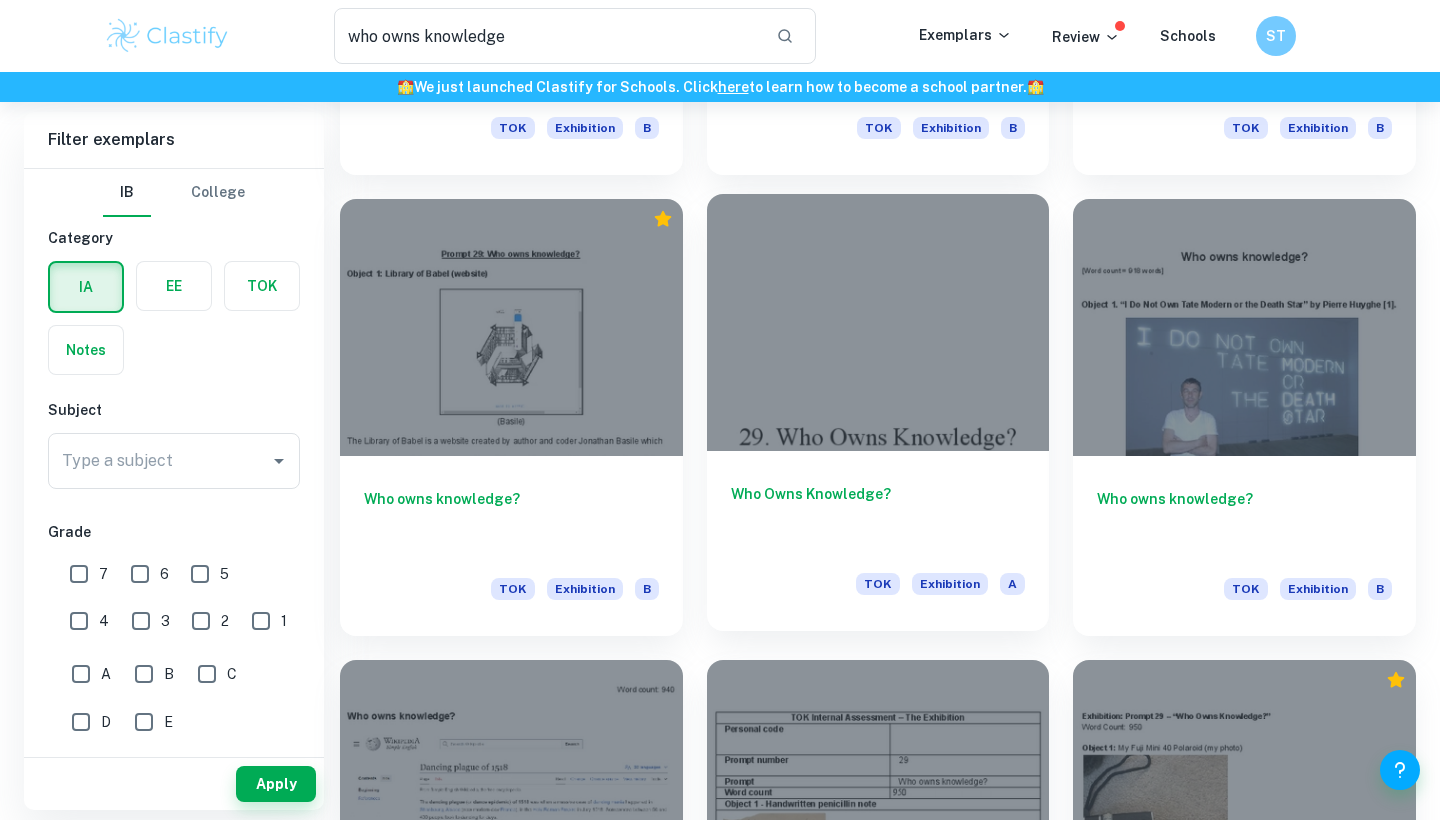 scroll, scrollTop: 1871, scrollLeft: 0, axis: vertical 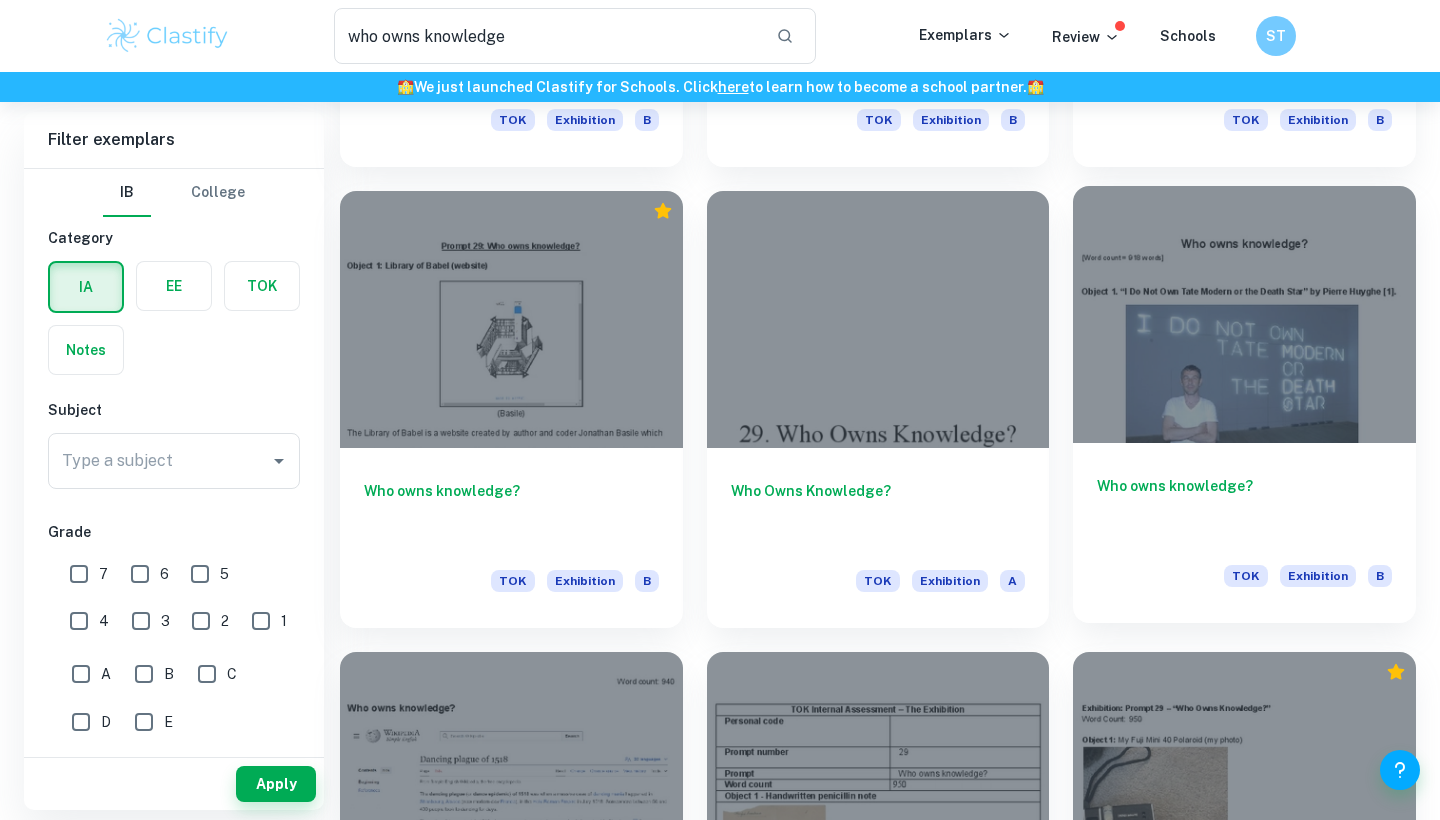 click at bounding box center (1244, 314) 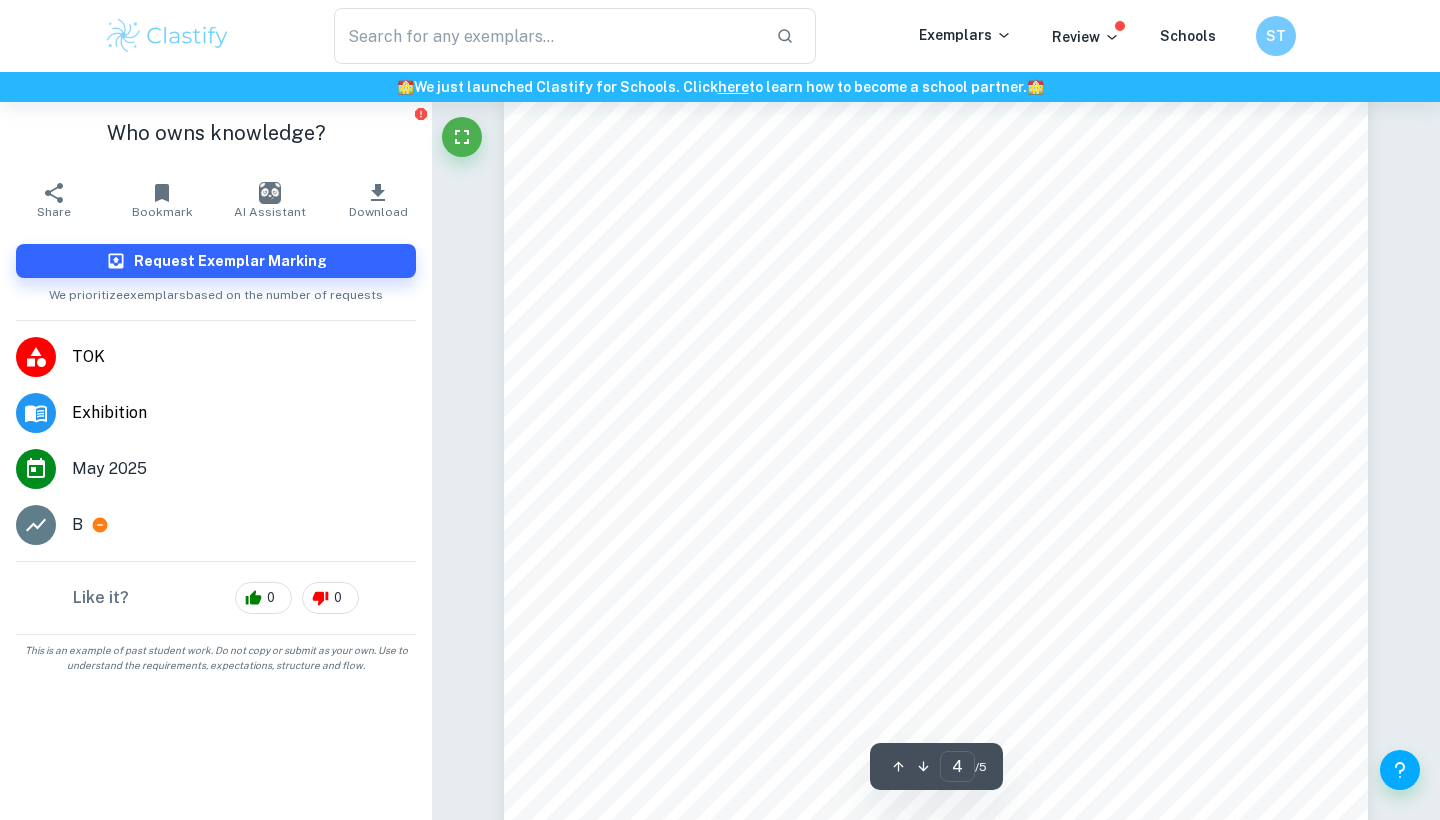 scroll, scrollTop: 3920, scrollLeft: 0, axis: vertical 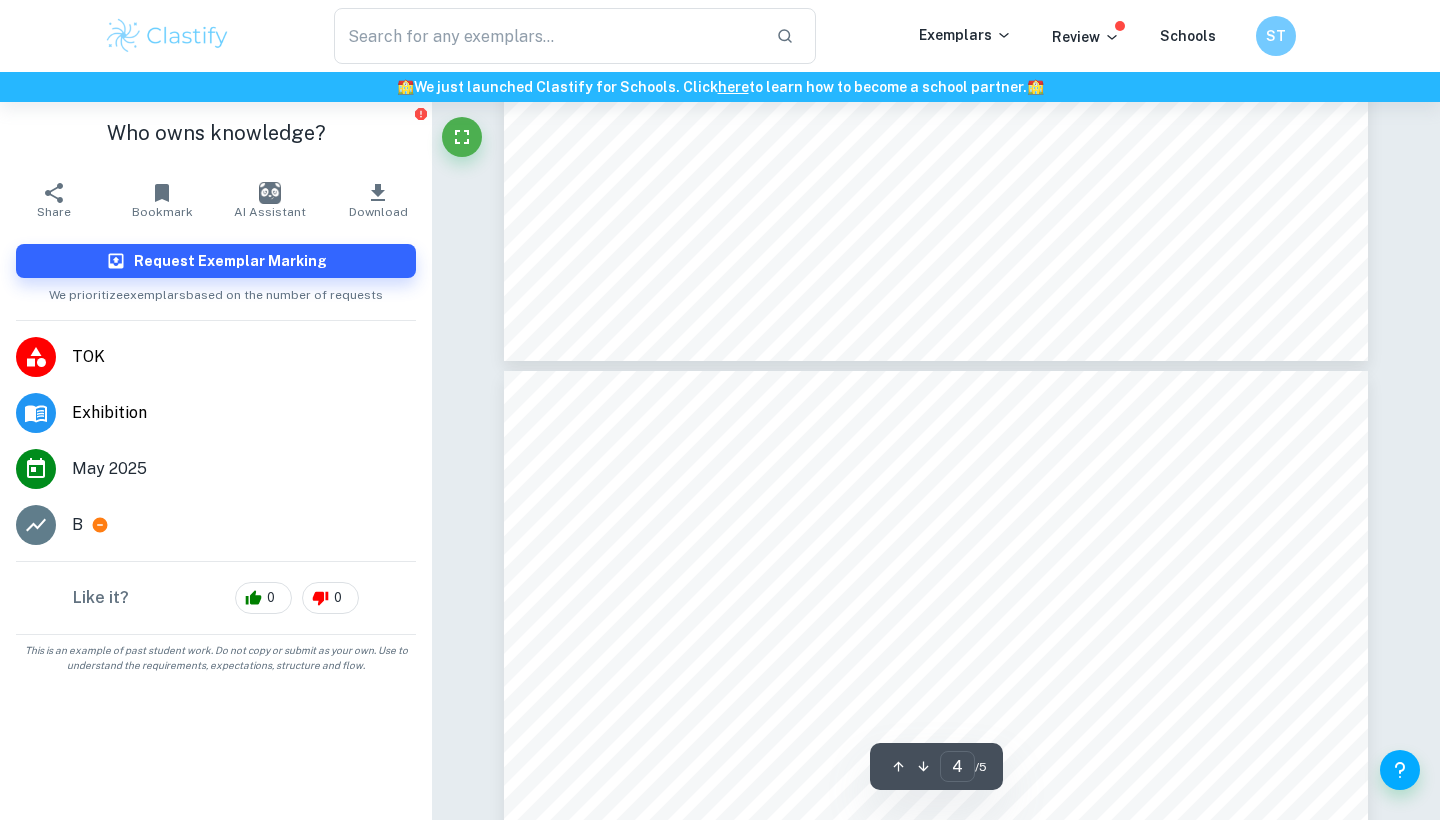 type on "5" 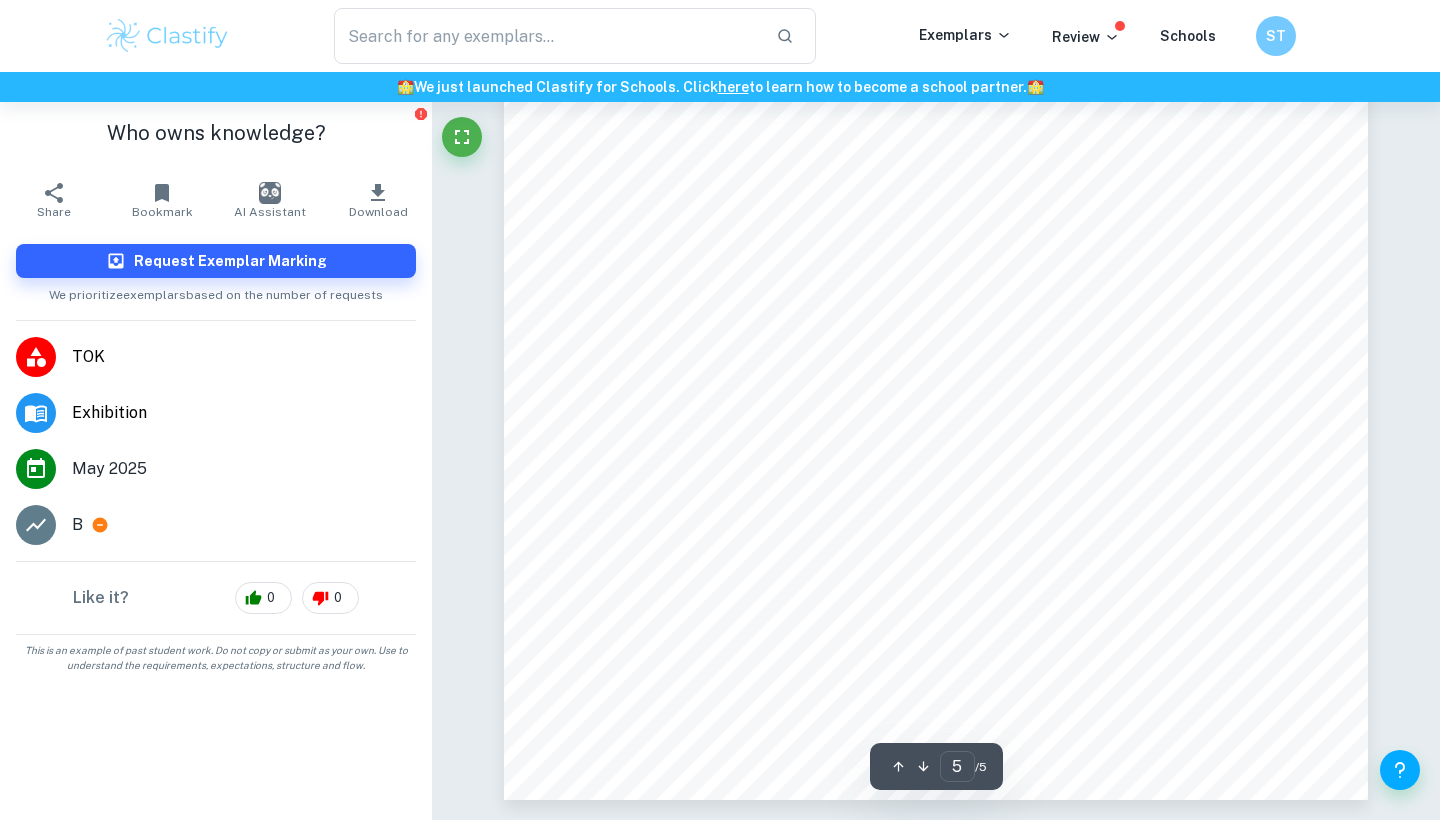 scroll, scrollTop: 5602, scrollLeft: 0, axis: vertical 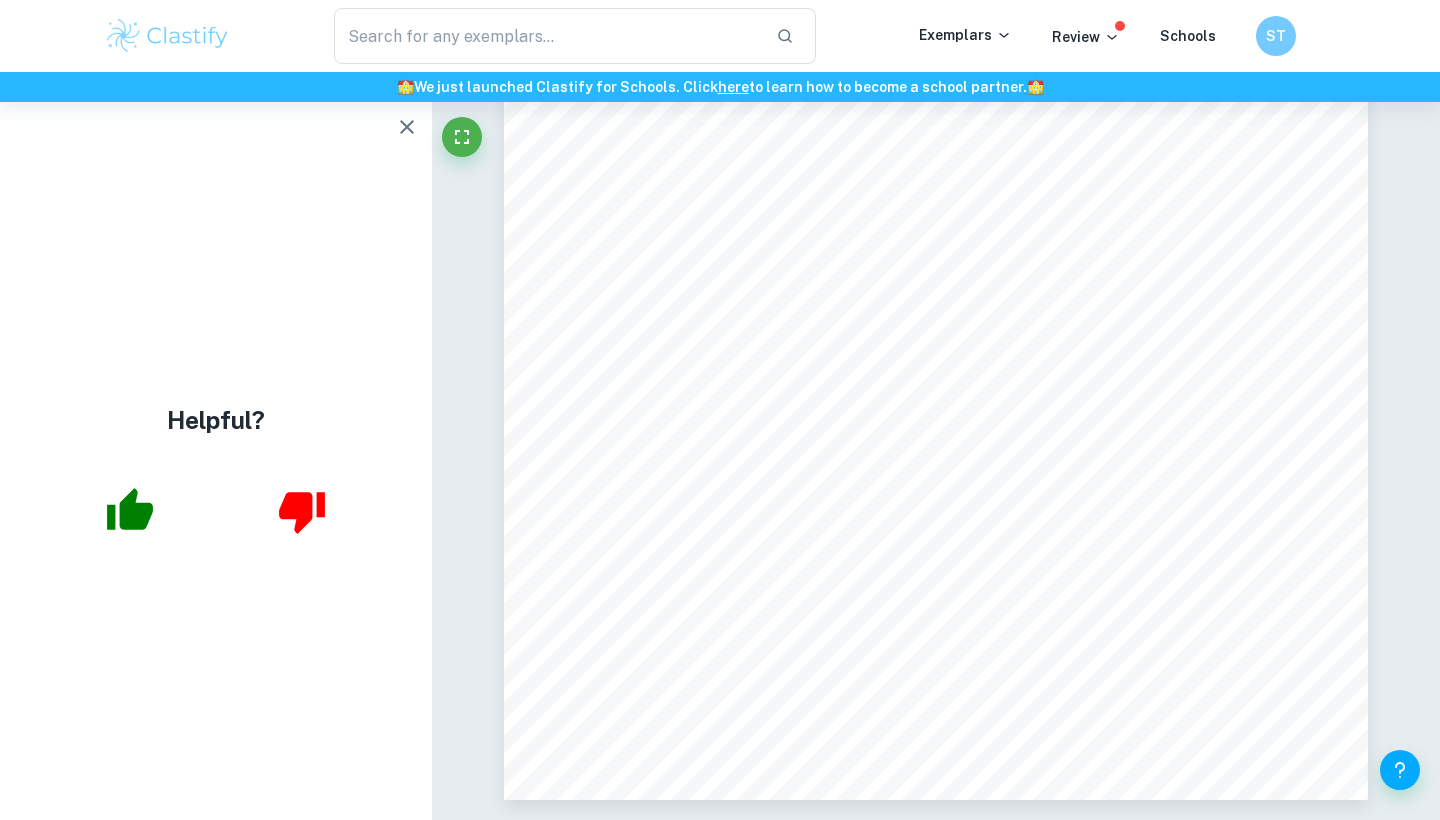 type on "who owns knowledge" 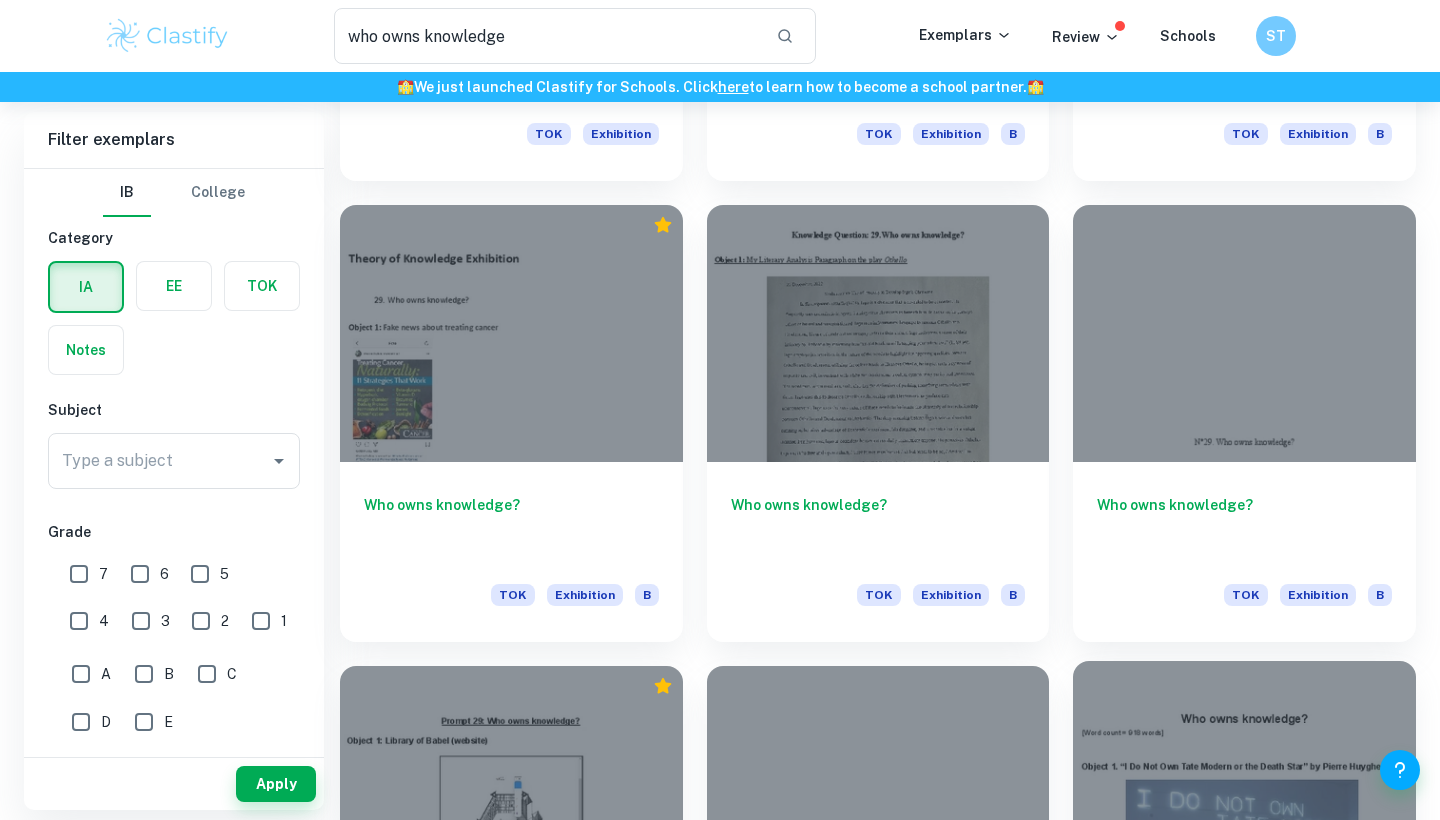 scroll, scrollTop: 1368, scrollLeft: 0, axis: vertical 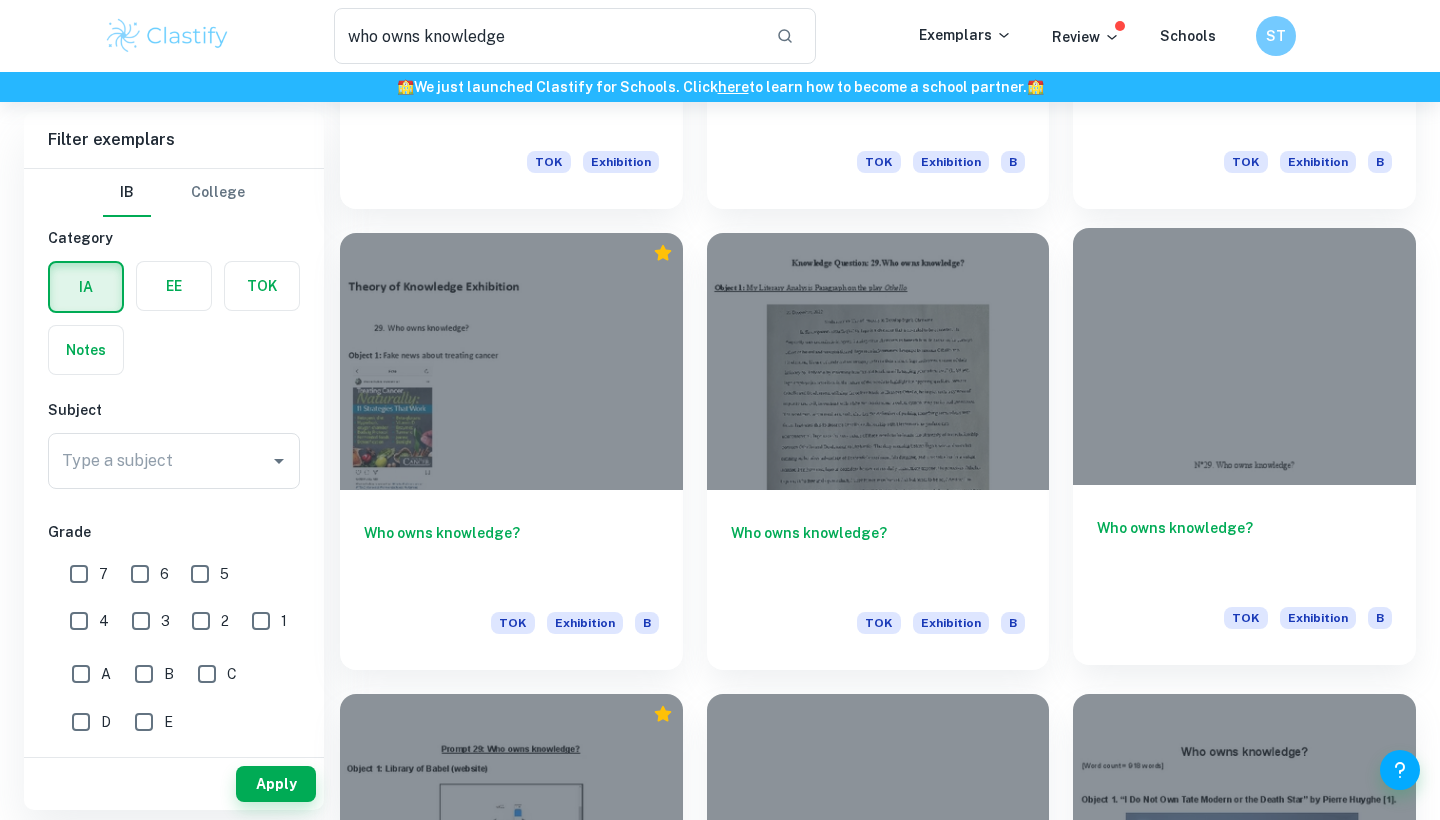 click at bounding box center (1244, 356) 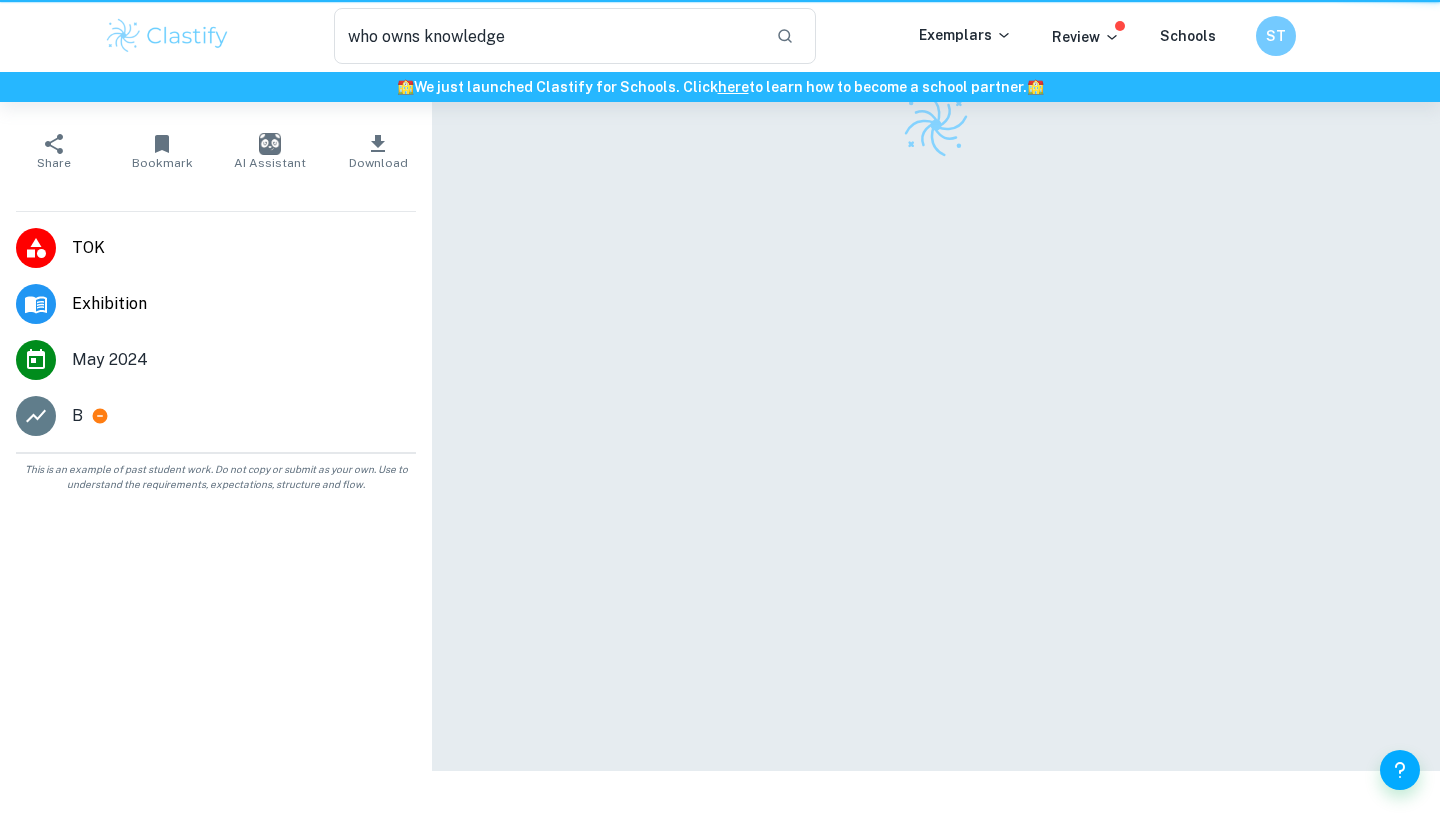type 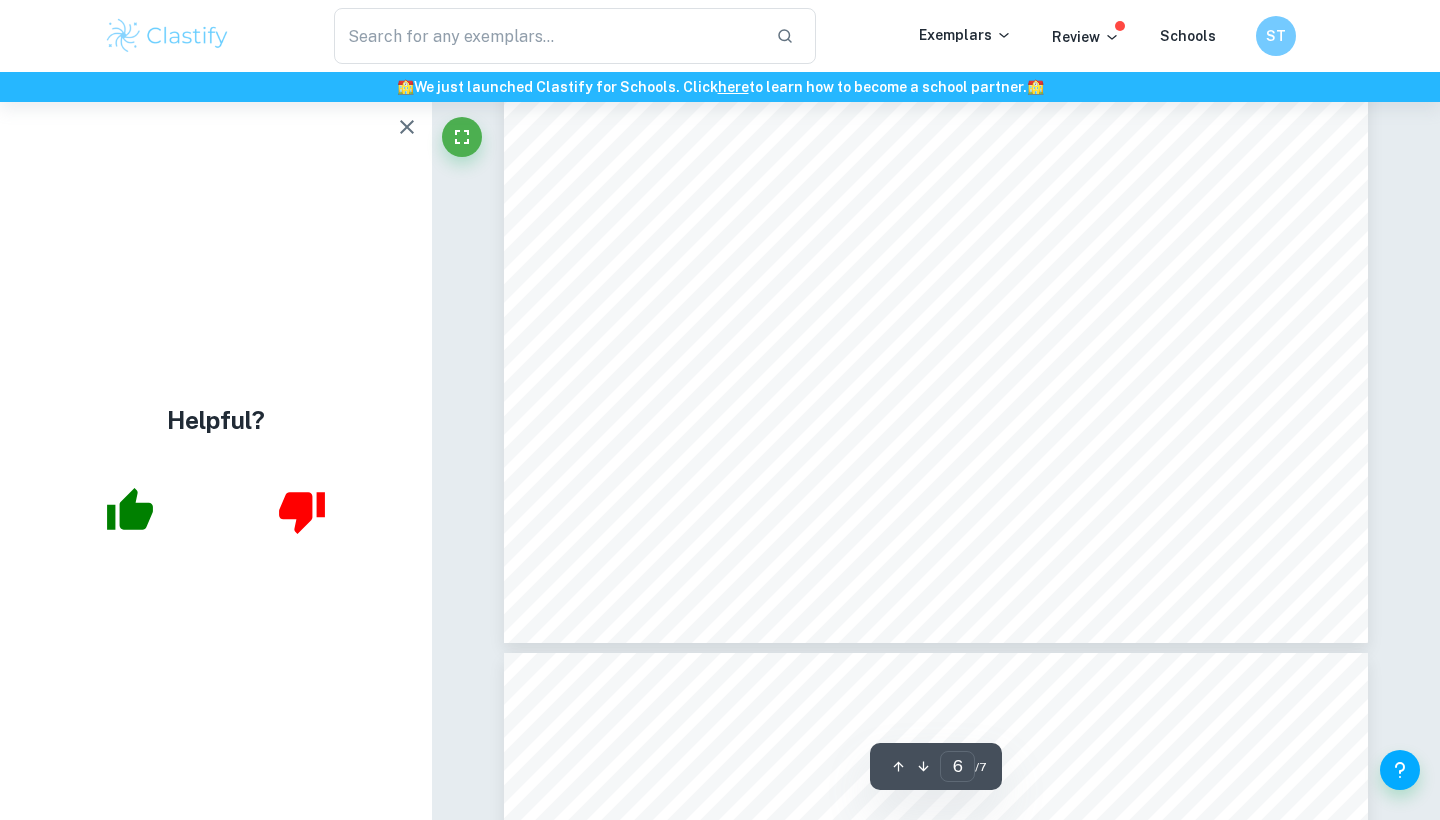 scroll, scrollTop: 6381, scrollLeft: 1, axis: both 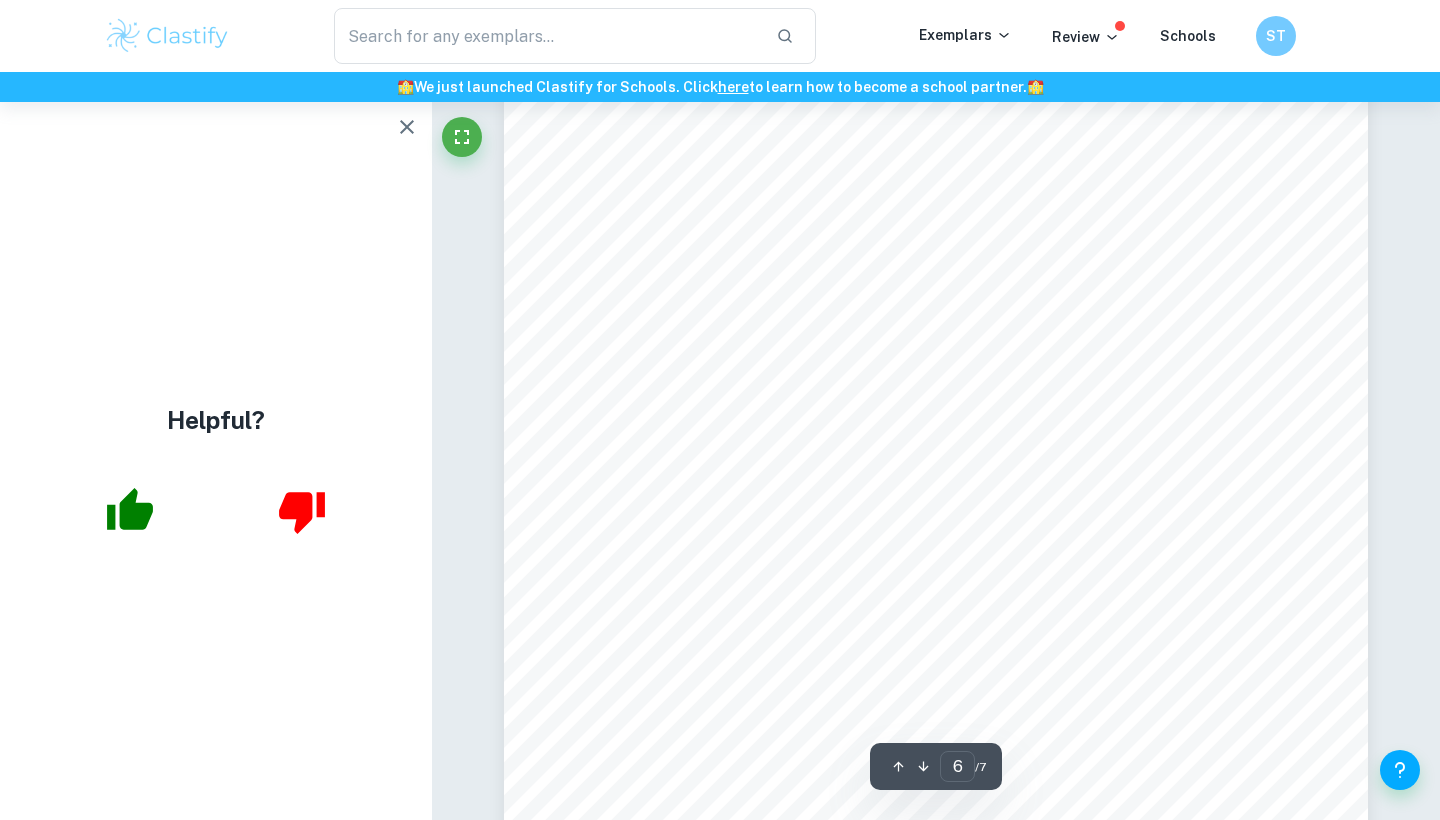 type on "5" 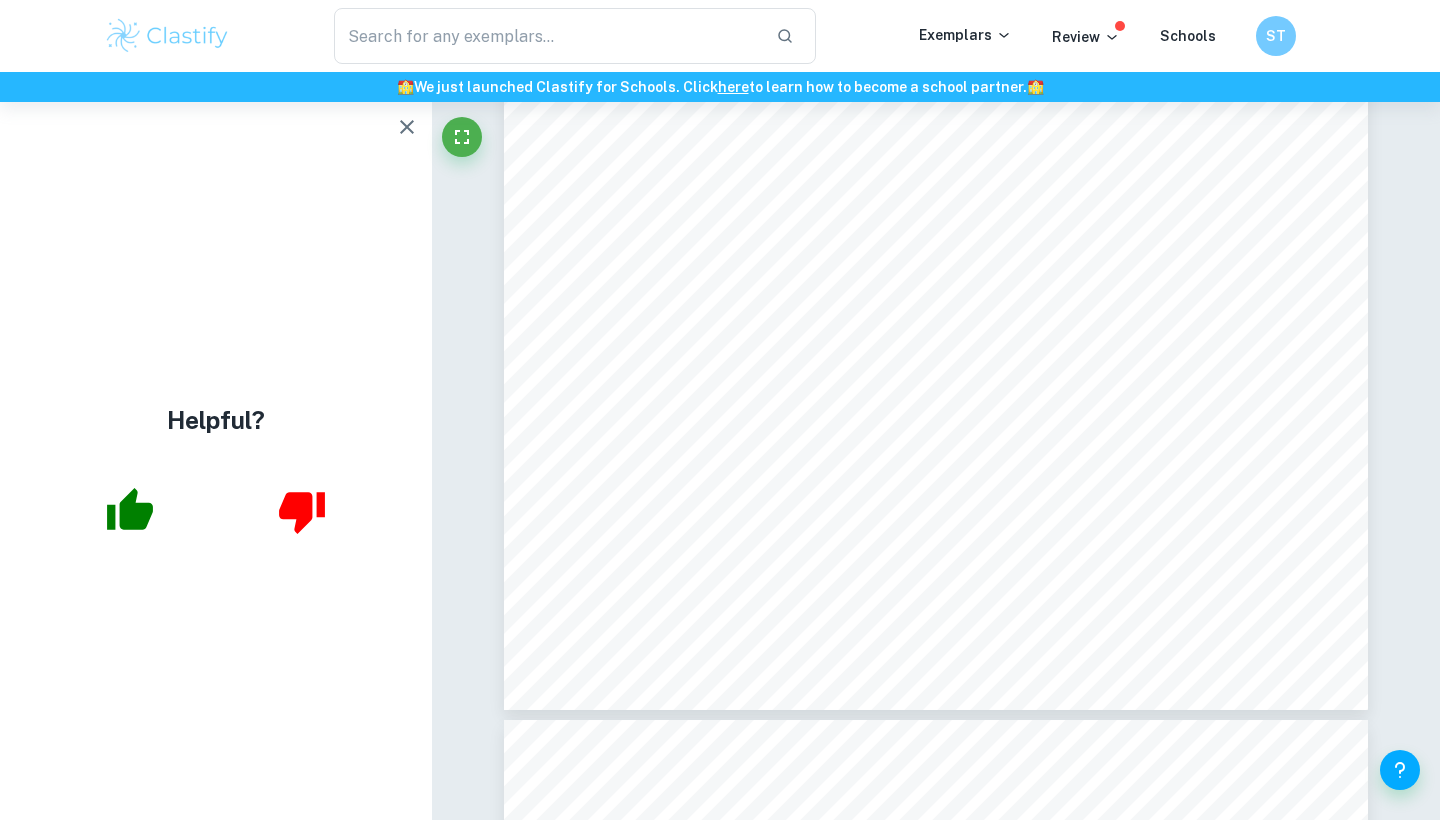 scroll, scrollTop: 5238, scrollLeft: 0, axis: vertical 